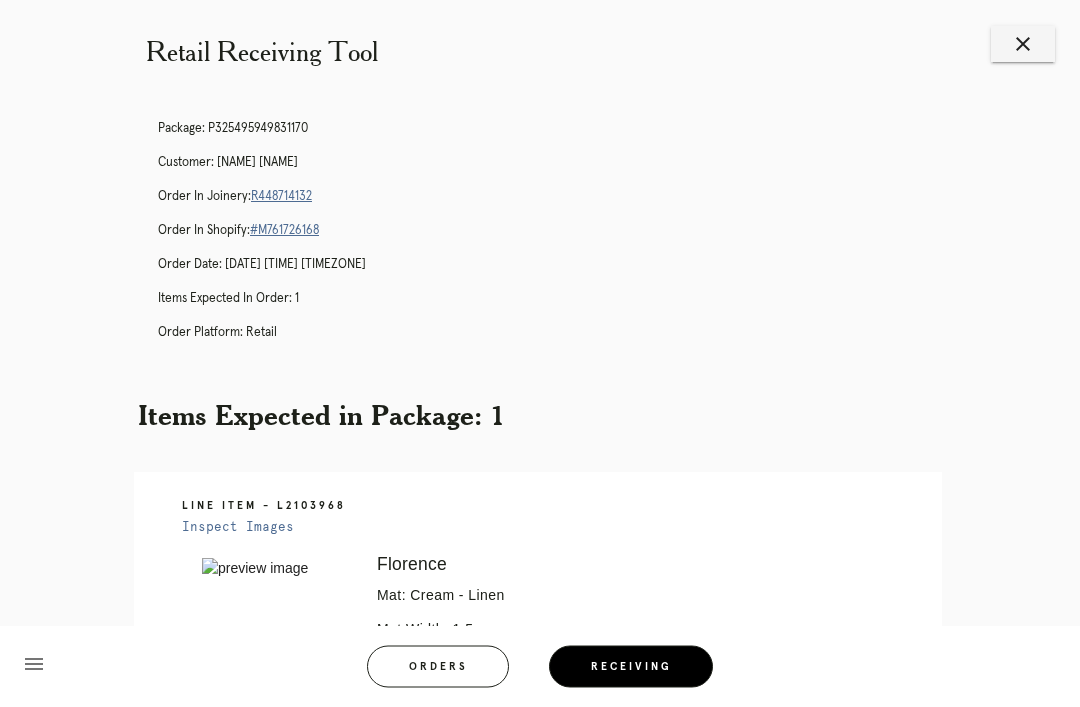 scroll, scrollTop: 0, scrollLeft: 0, axis: both 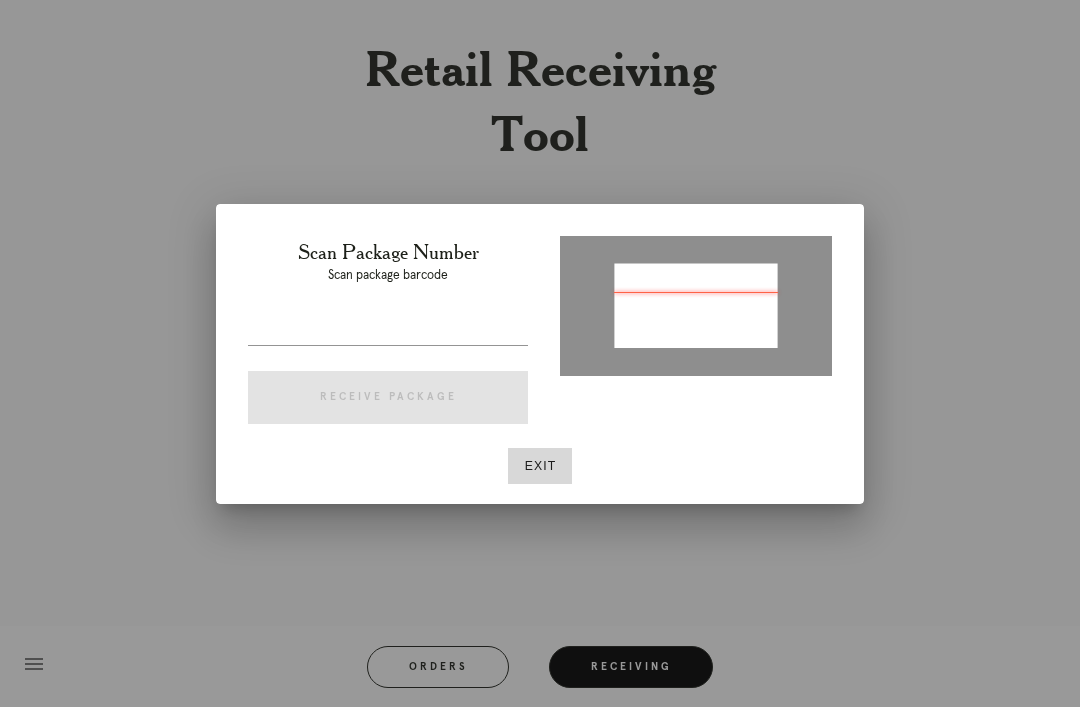 type on "P938292014681891" 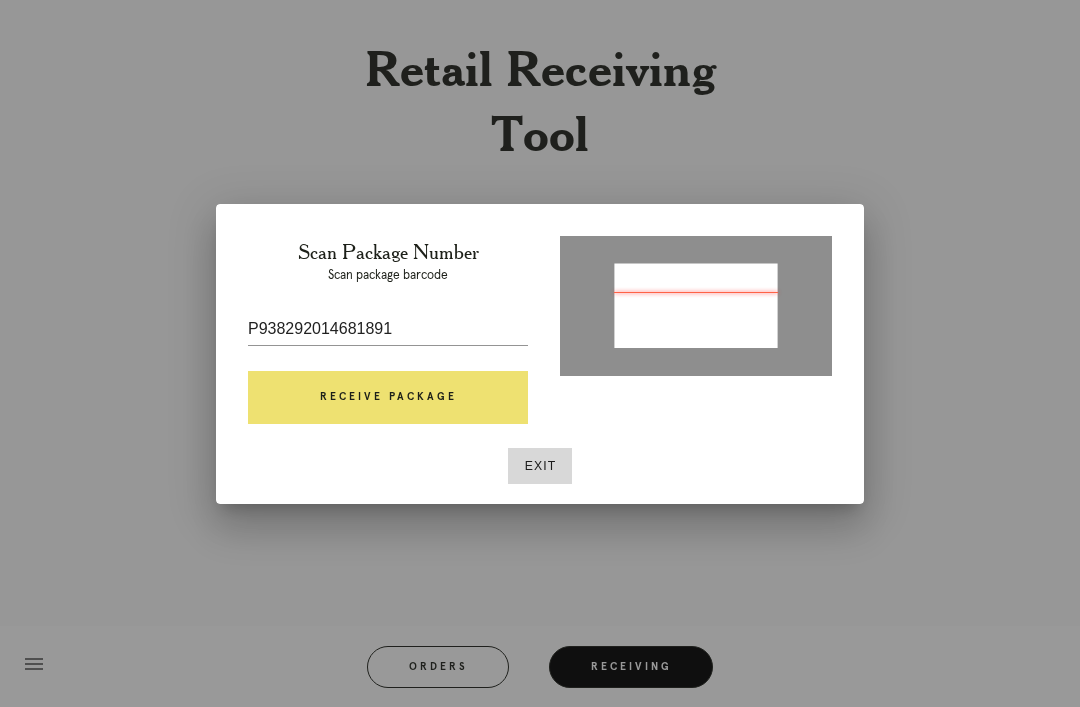 click on "Receive Package" at bounding box center (388, 398) 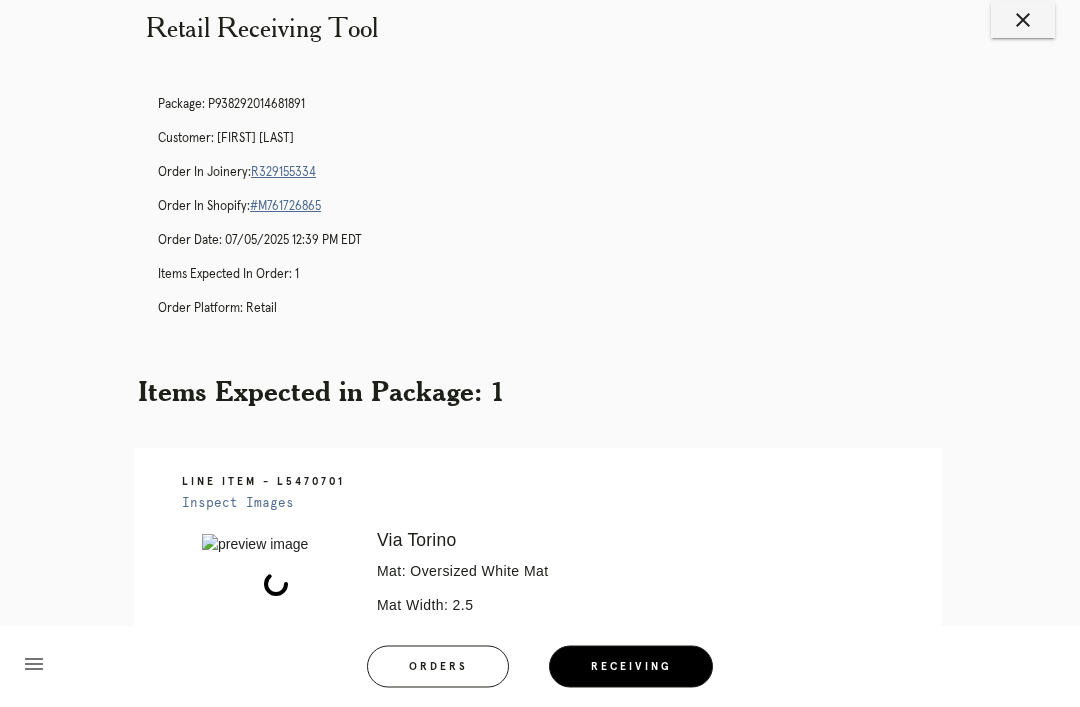 scroll, scrollTop: 37, scrollLeft: 0, axis: vertical 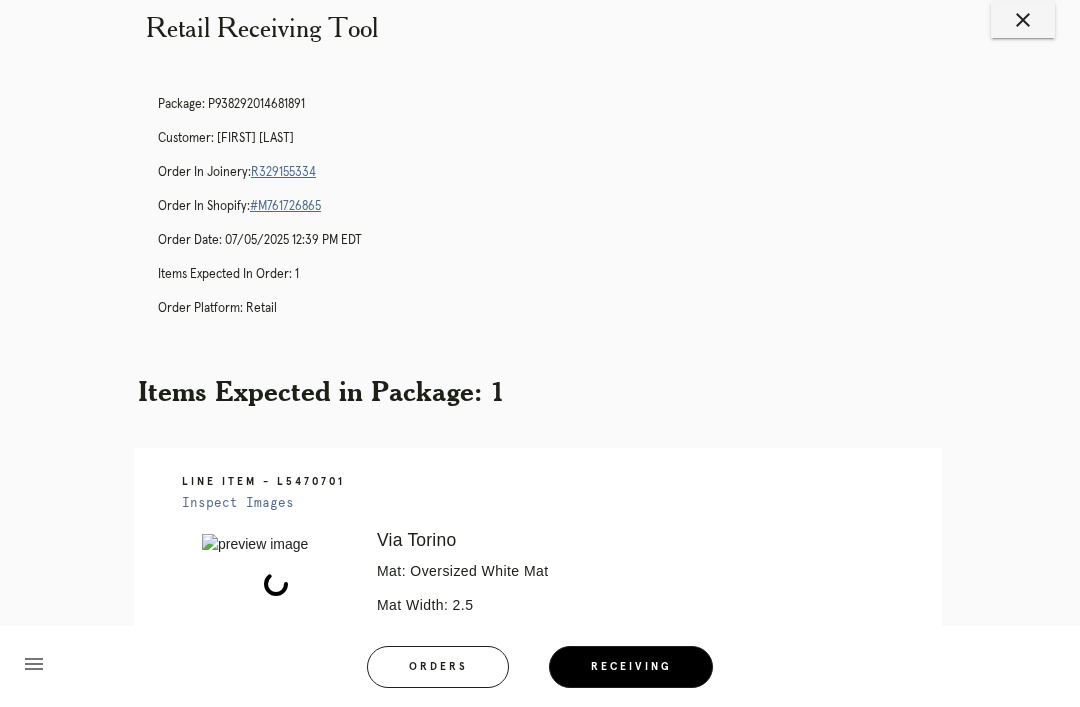 click on "Package: P938292014681891   Customer: Kathryn Stieler
Order in Joinery:
R329155334
Order in Shopify:
#M761726865
Order Date:
07/05/2025 12:39 PM EDT
Items Expected in Order: 1   Order Platform: retail" at bounding box center (560, 215) 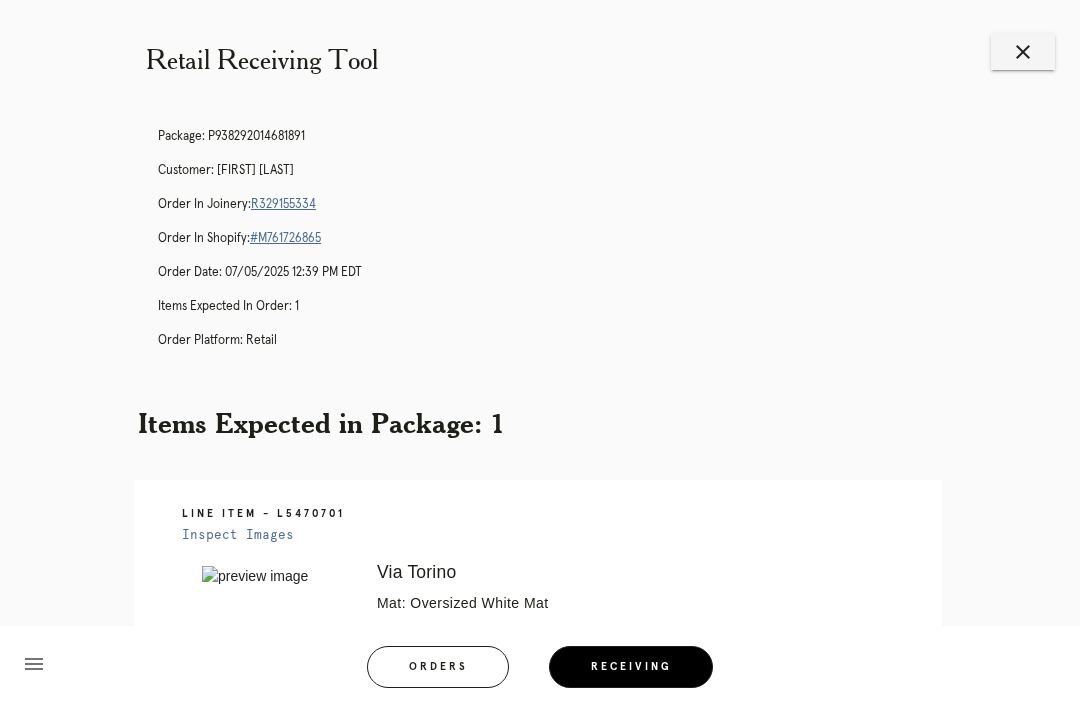 scroll, scrollTop: 4, scrollLeft: 0, axis: vertical 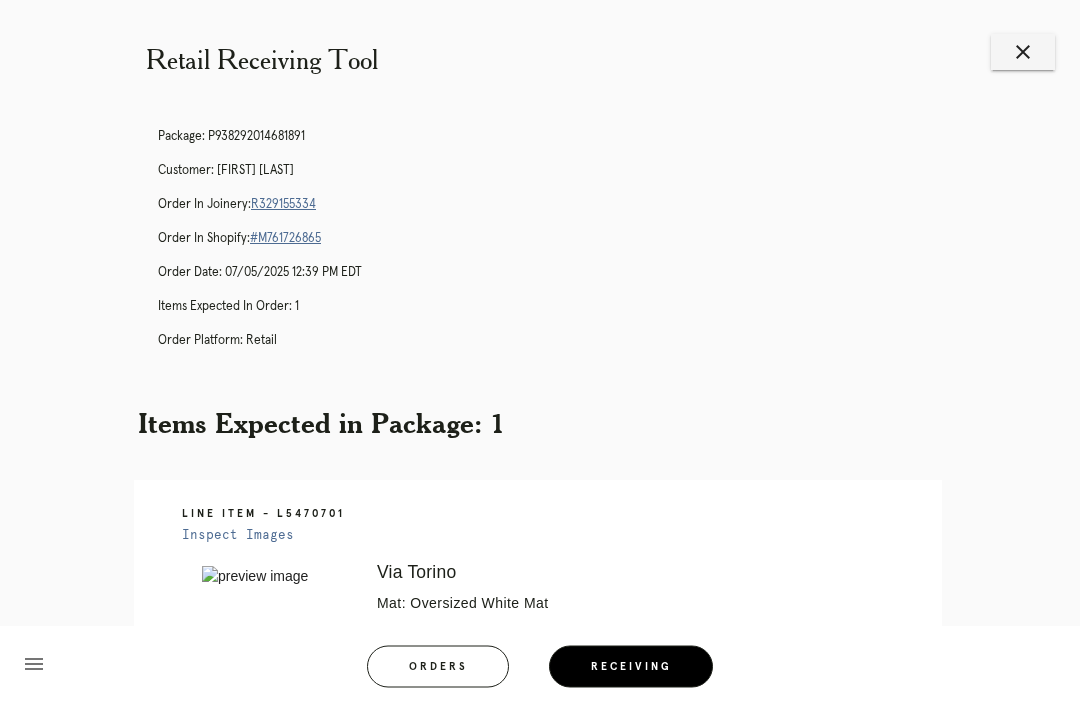 click on "R329155334" at bounding box center [283, 205] 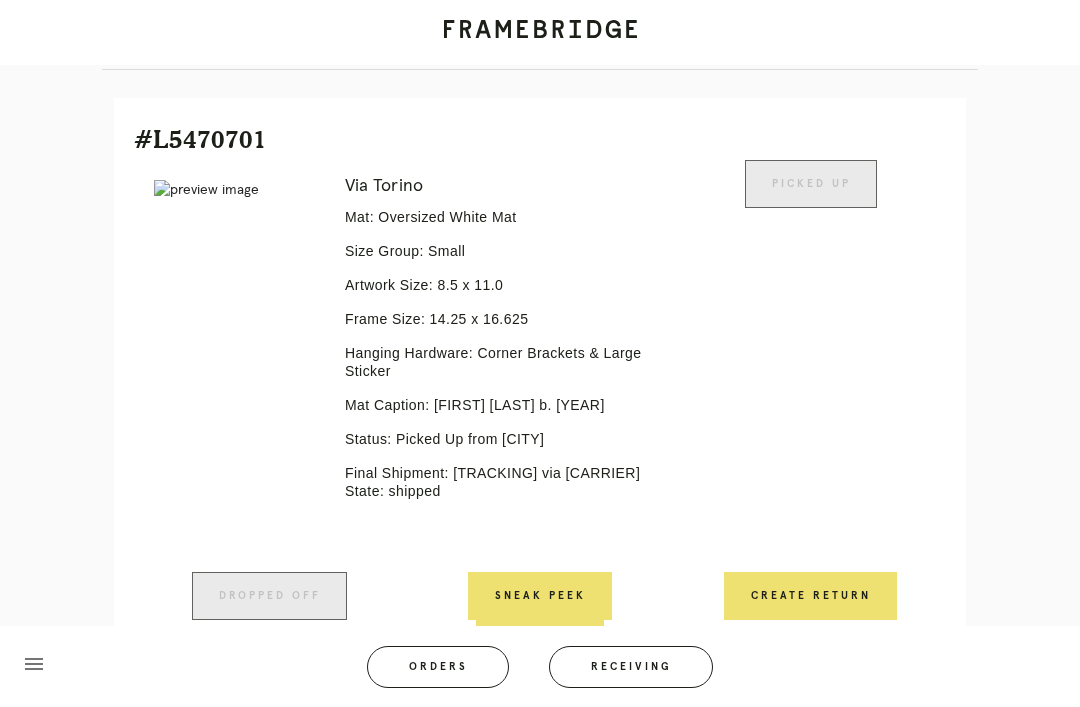 scroll, scrollTop: 480, scrollLeft: 0, axis: vertical 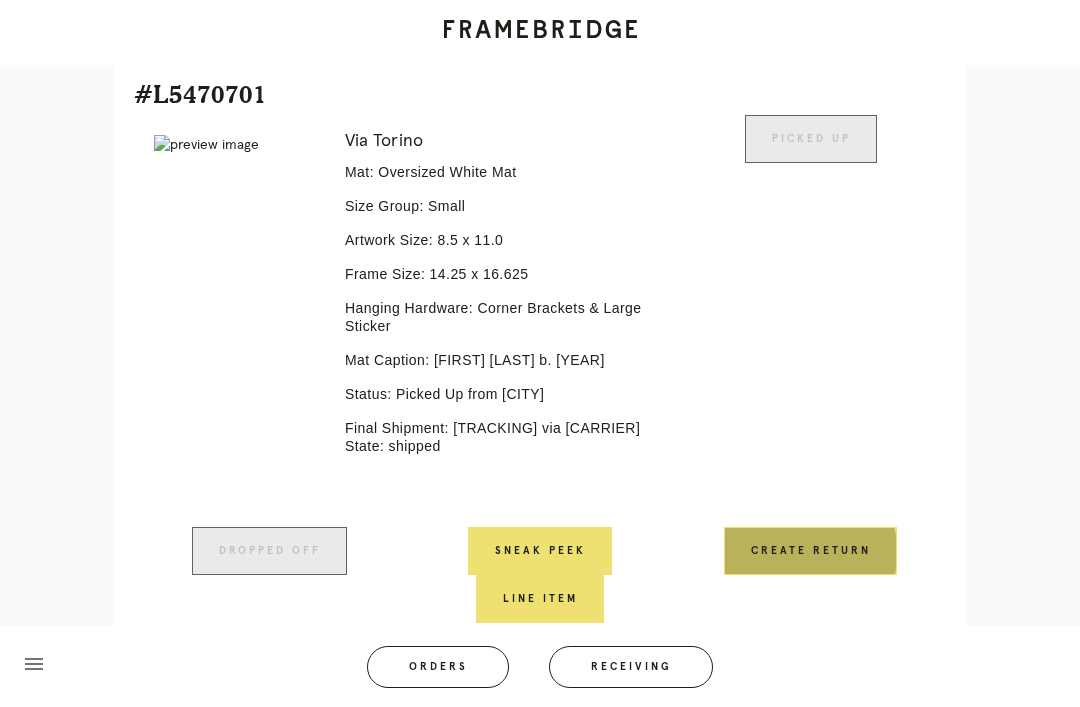 click on "Create Return" at bounding box center [810, 551] 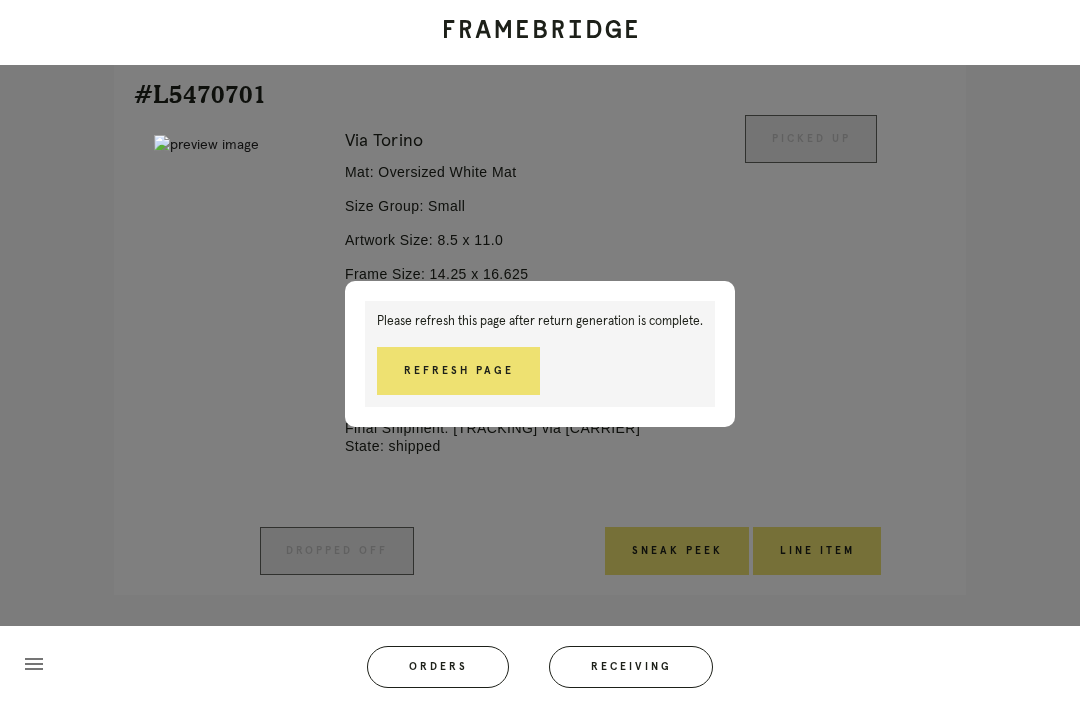 scroll, scrollTop: 494, scrollLeft: 0, axis: vertical 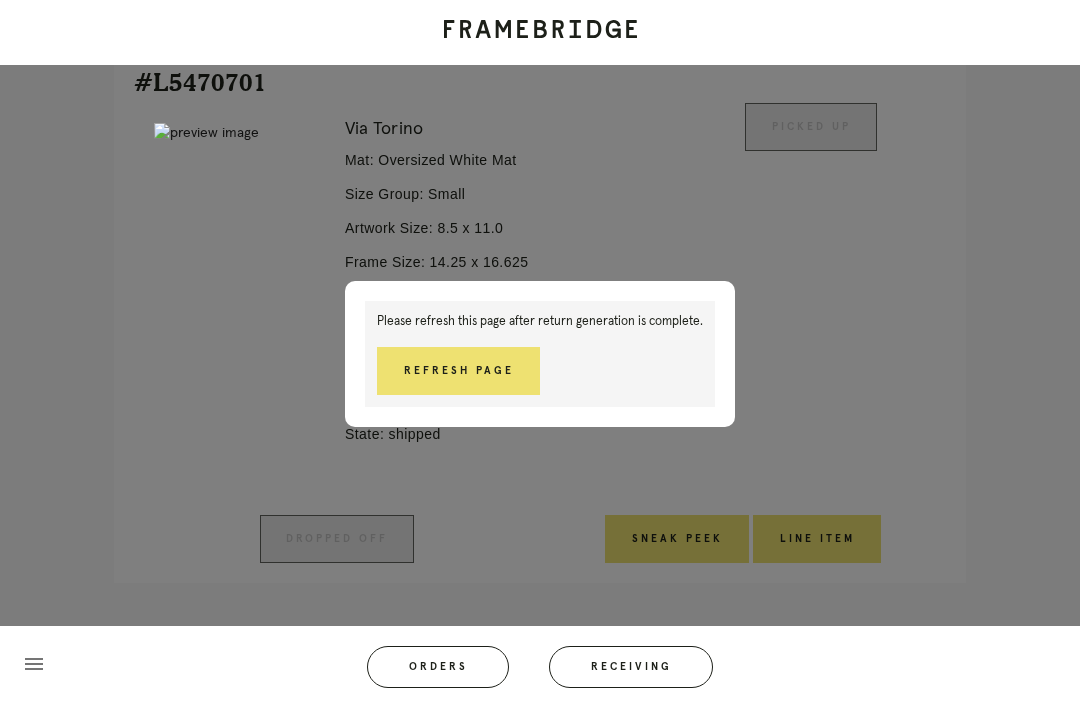 click on "Refresh Page" at bounding box center [458, 371] 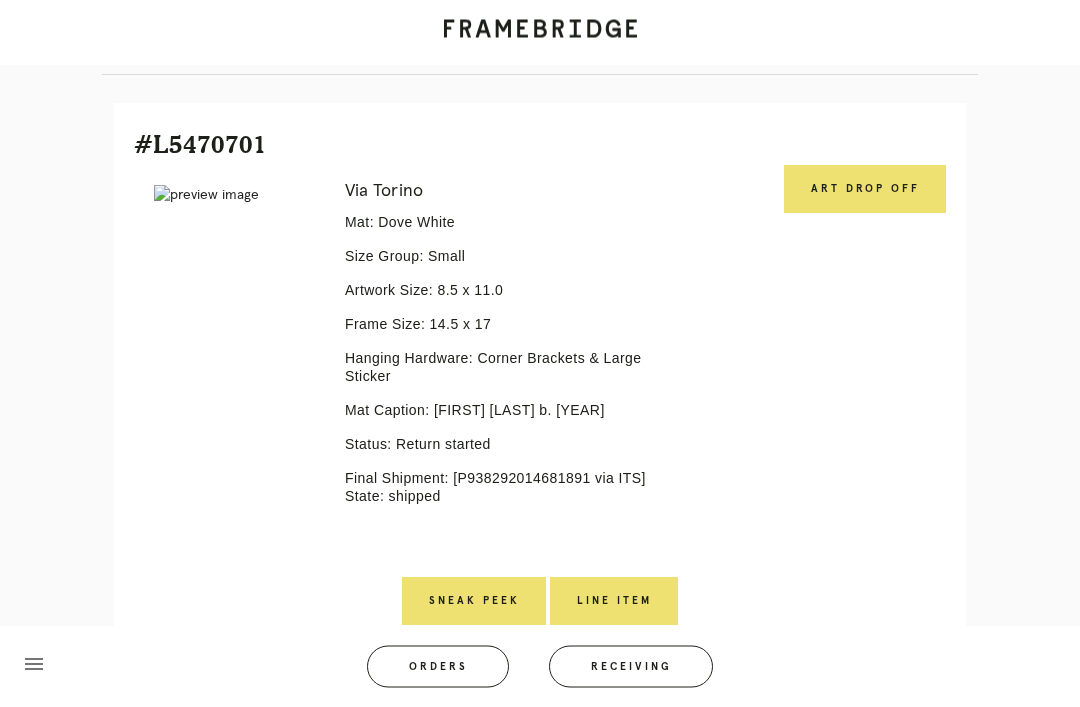 scroll, scrollTop: 430, scrollLeft: 0, axis: vertical 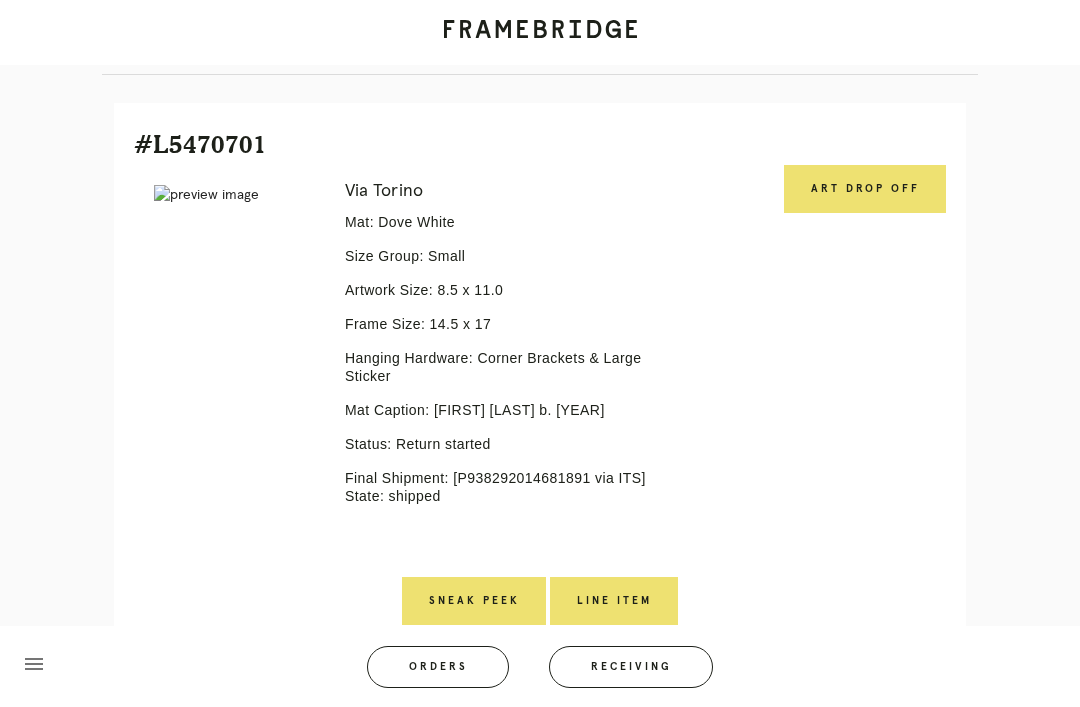 click on "Art drop off" at bounding box center [865, 189] 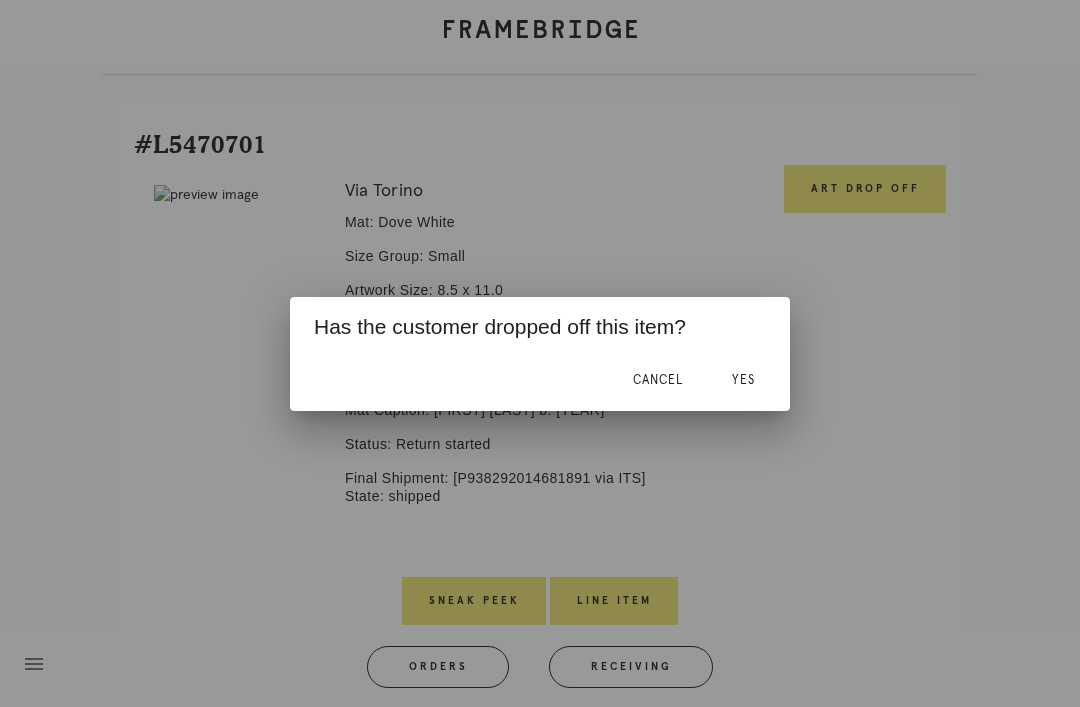 click on "Yes" at bounding box center [743, 380] 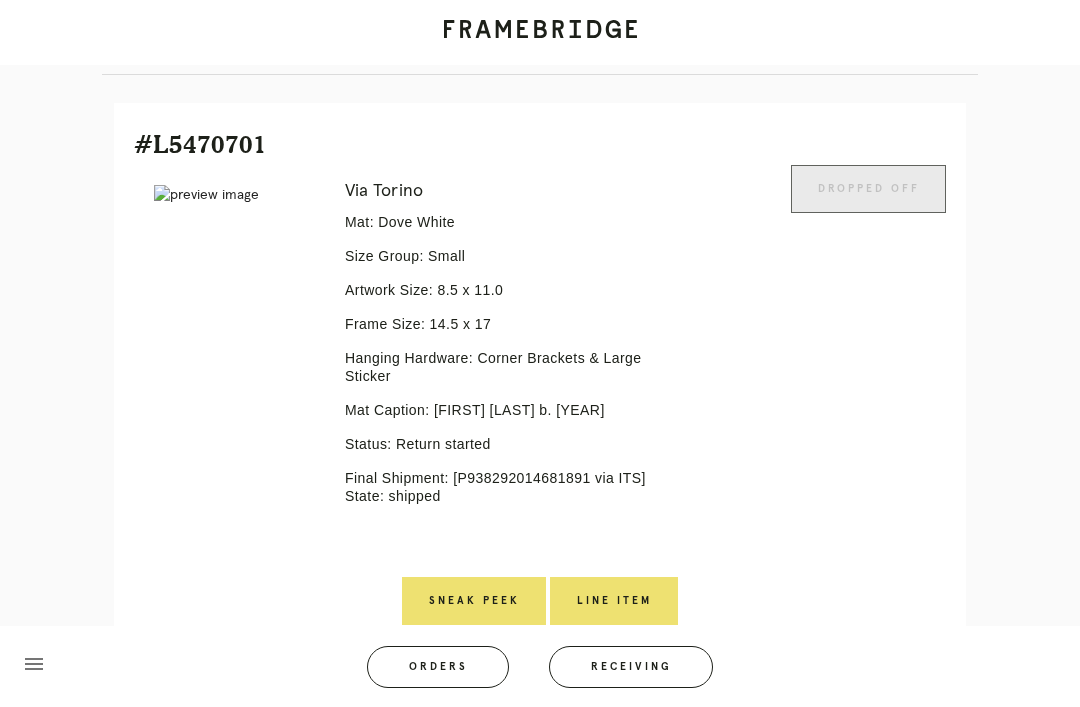 click on "Line Item" at bounding box center [614, 601] 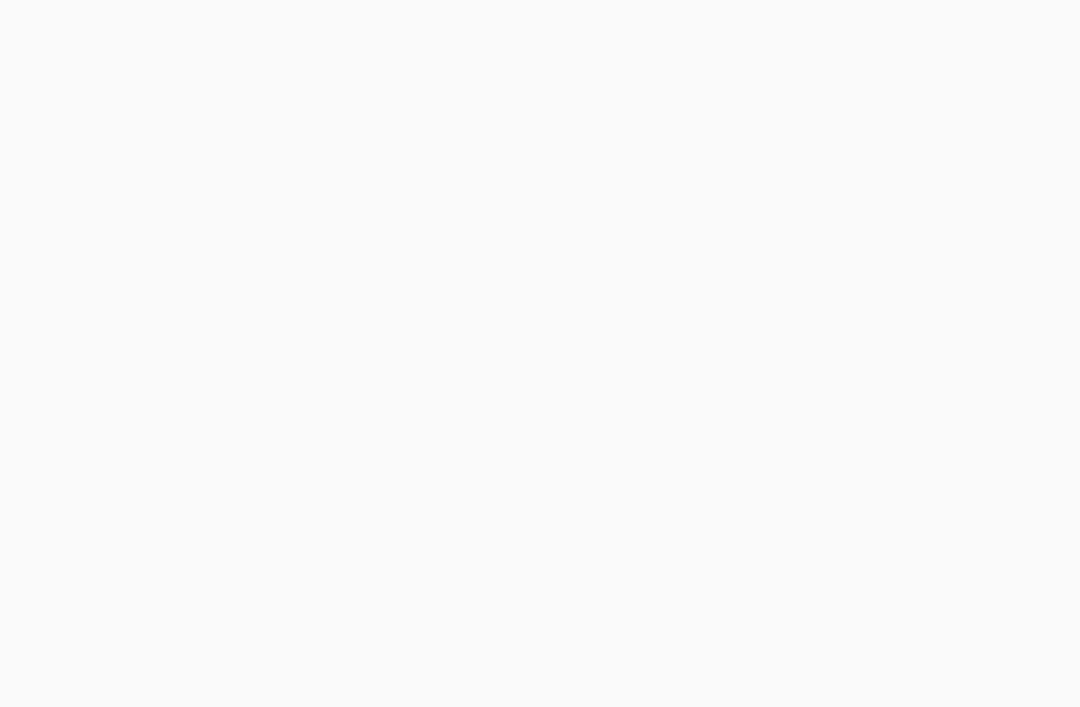 scroll, scrollTop: 0, scrollLeft: 0, axis: both 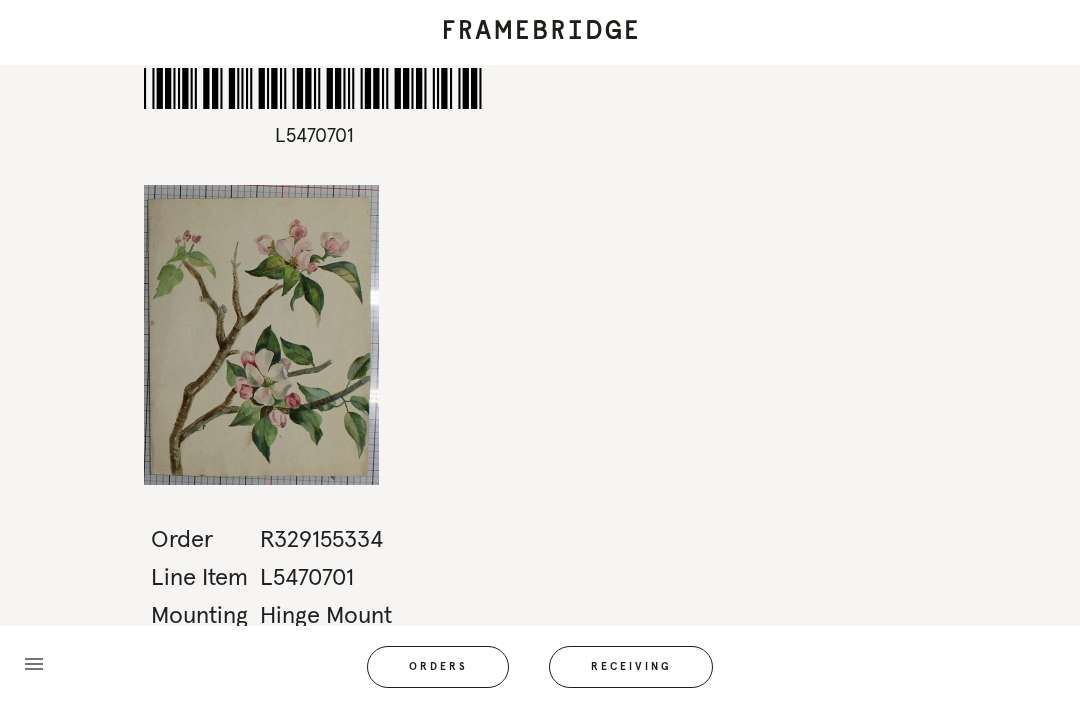click on "Receiving" at bounding box center (631, 667) 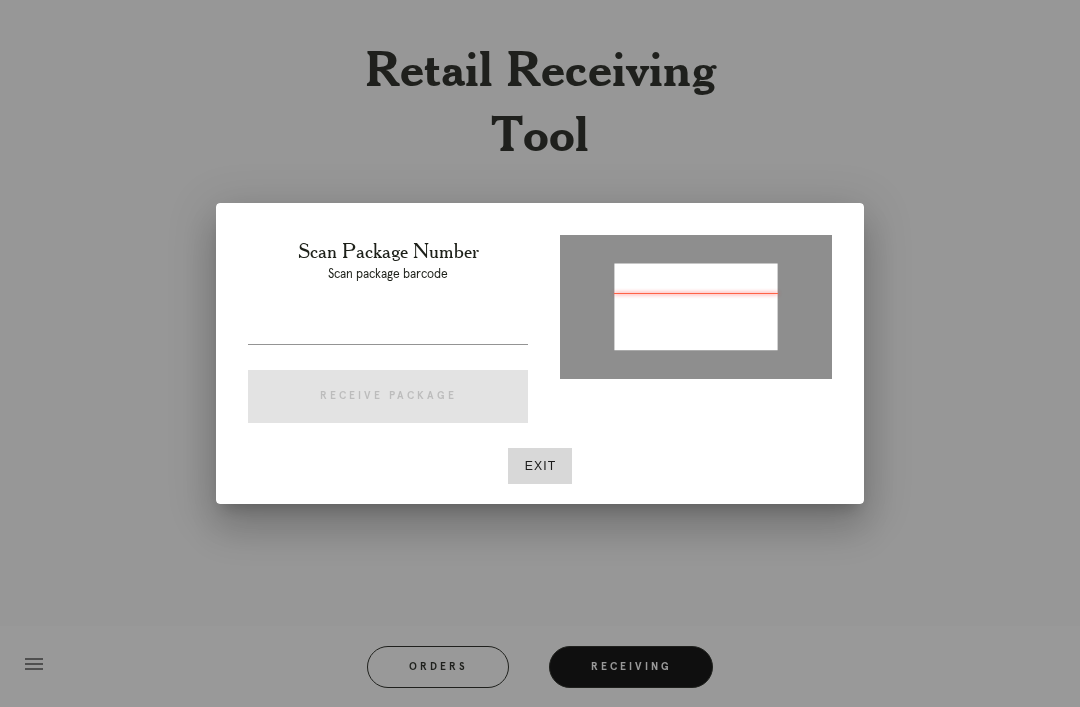 click at bounding box center (696, 303) 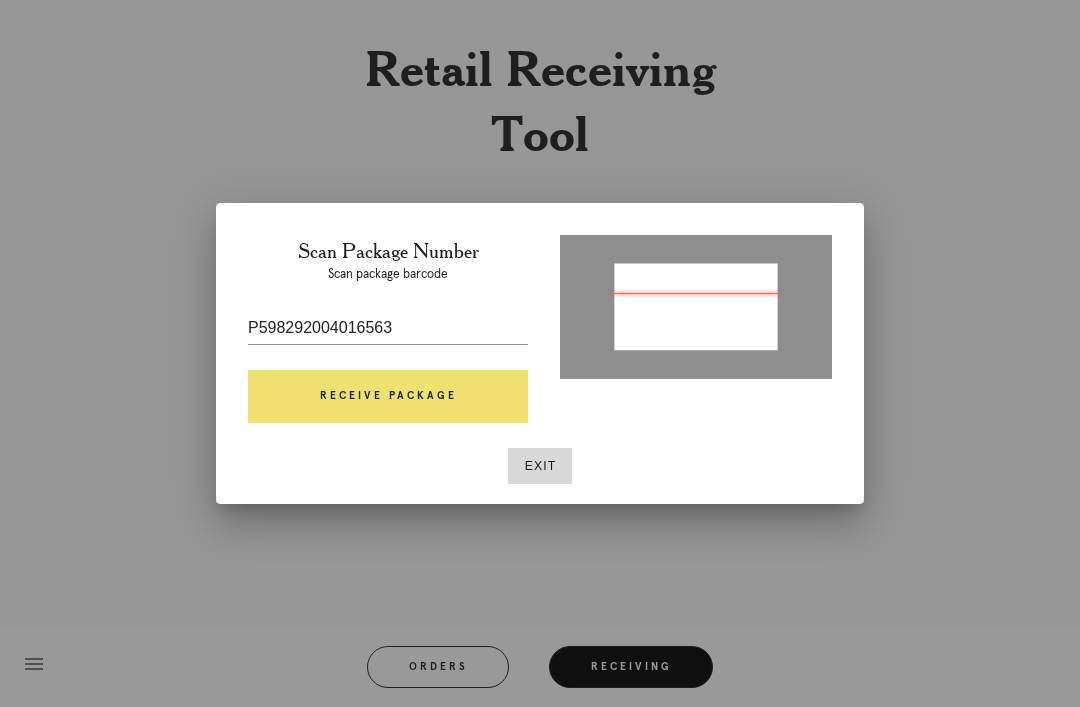 click on "Receive Package" at bounding box center [388, 397] 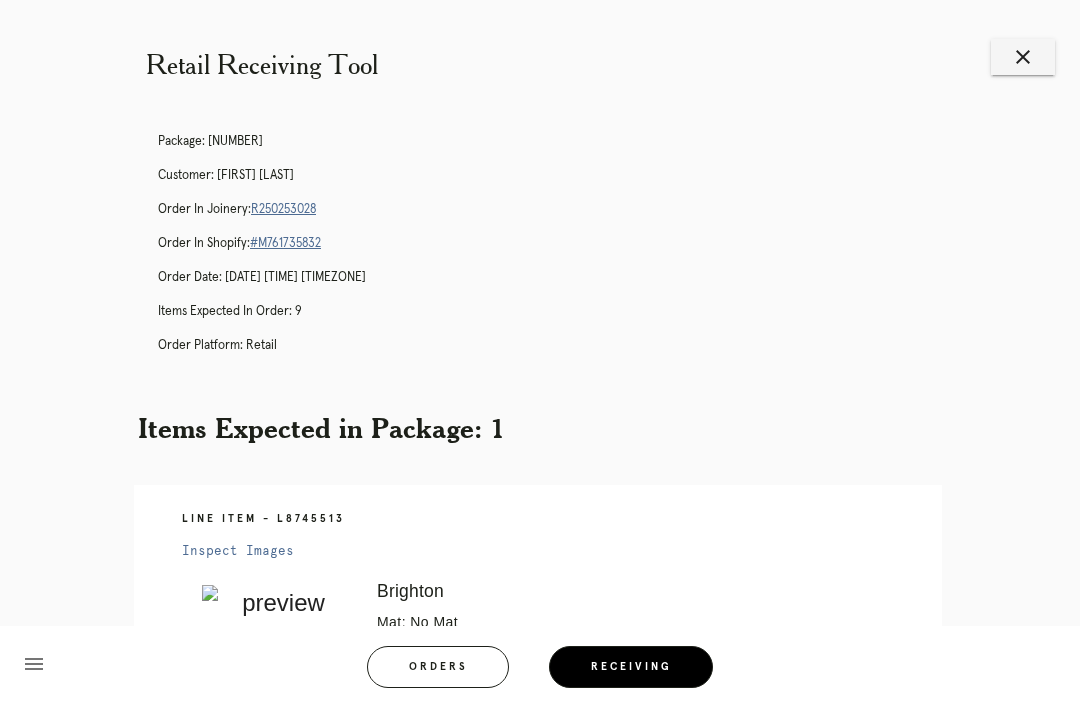 click on "R250253028" at bounding box center (283, 209) 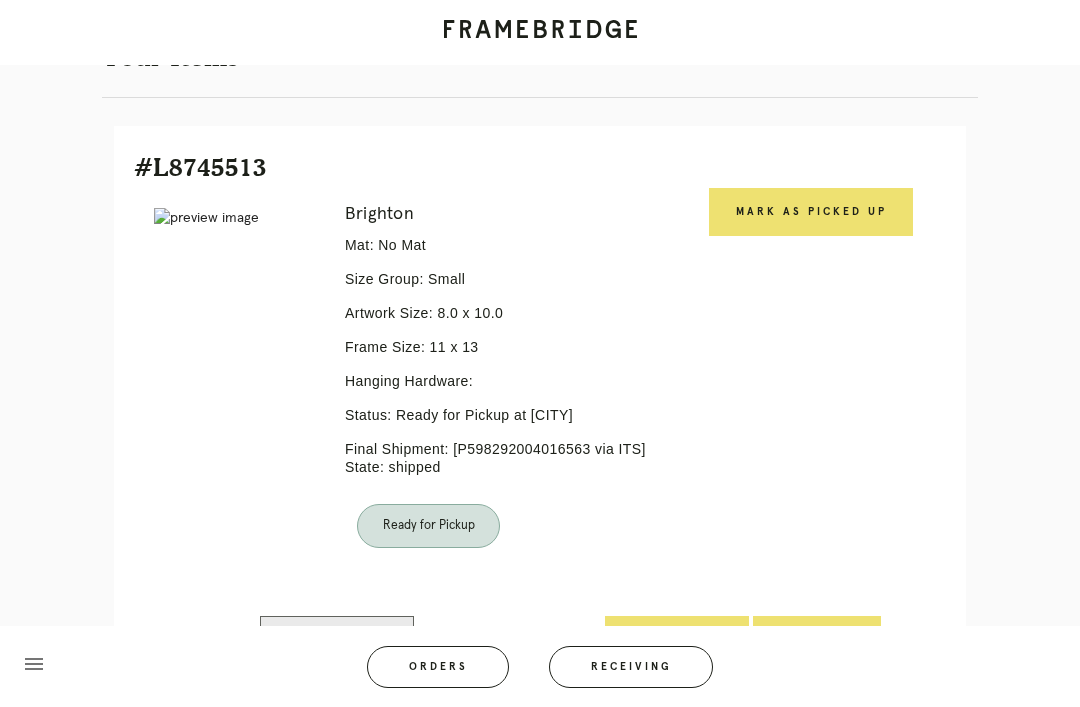 scroll, scrollTop: 414, scrollLeft: 0, axis: vertical 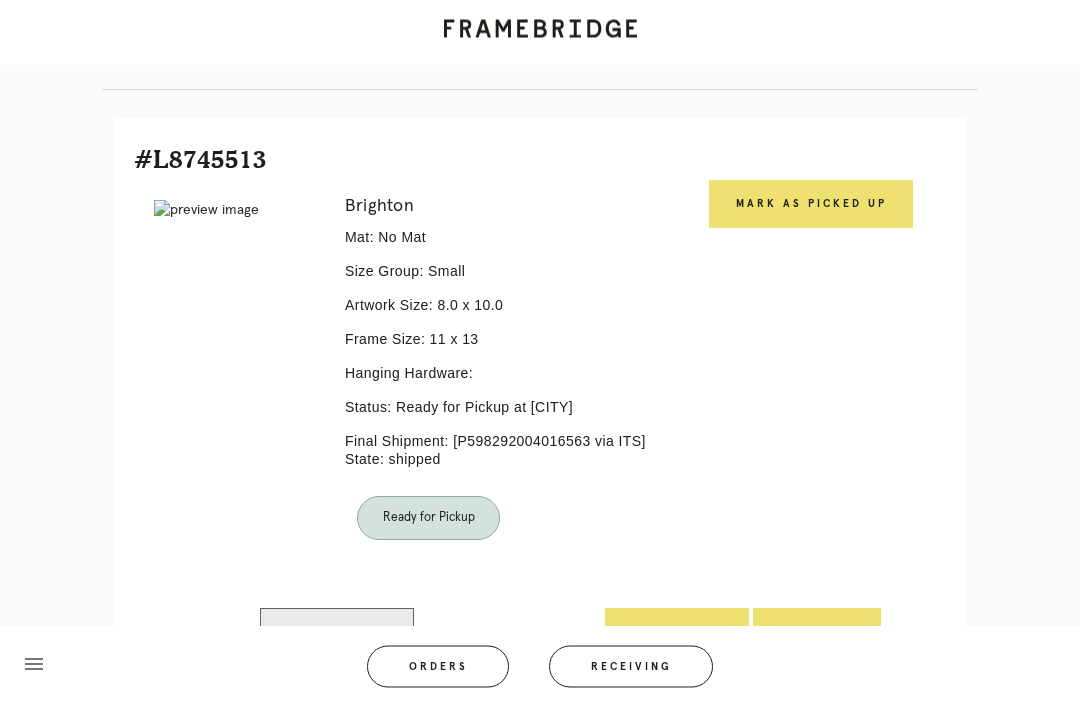click on "Mark as Picked Up" at bounding box center [811, 205] 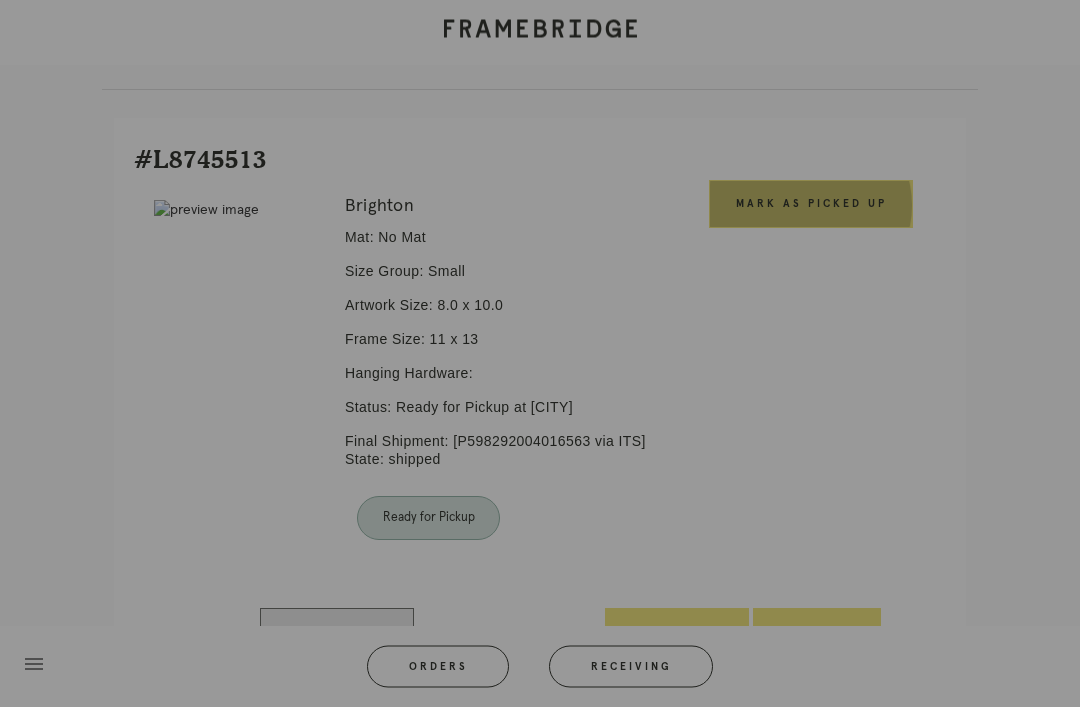 scroll, scrollTop: 415, scrollLeft: 0, axis: vertical 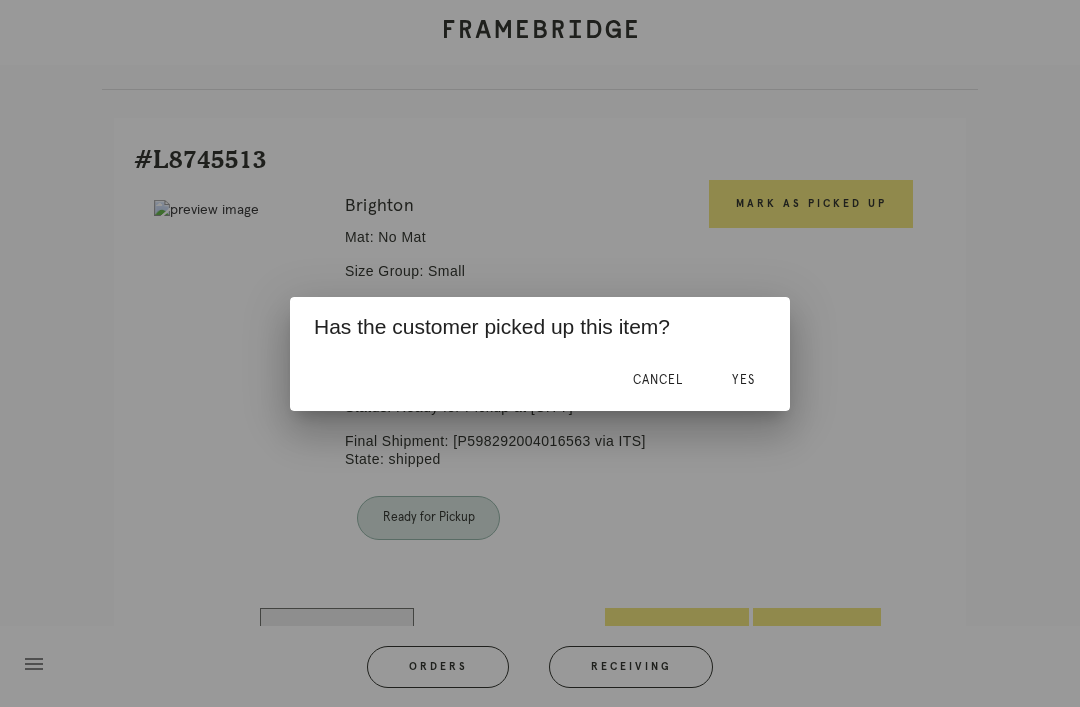 click on "Yes" at bounding box center (743, 380) 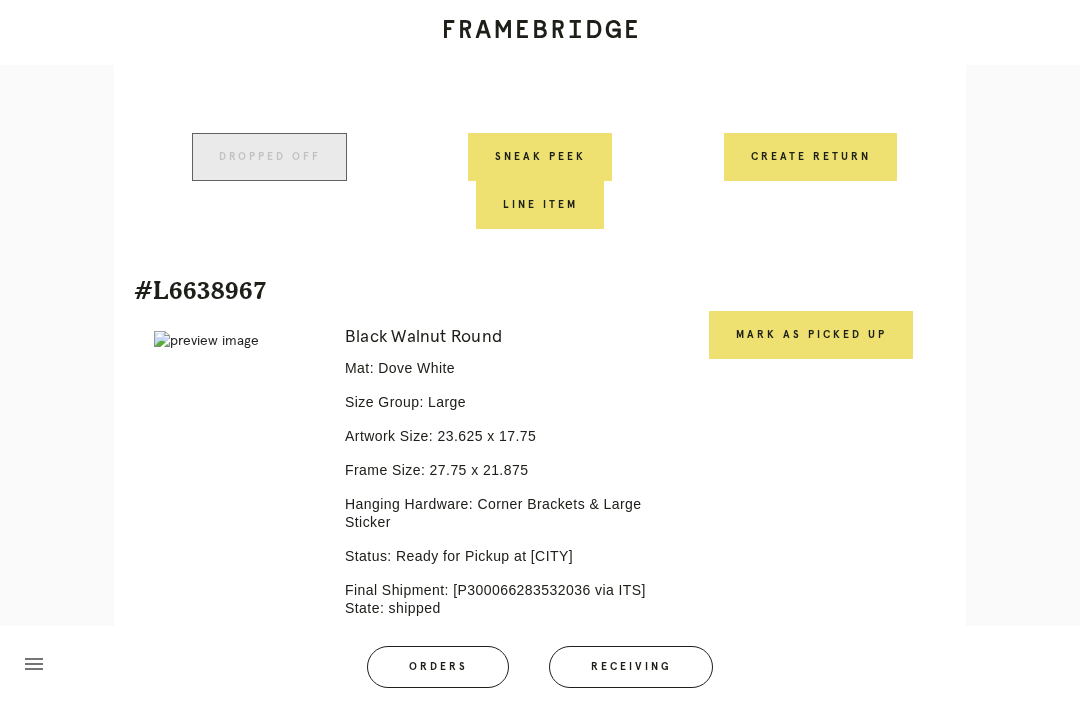 scroll, scrollTop: 852, scrollLeft: 0, axis: vertical 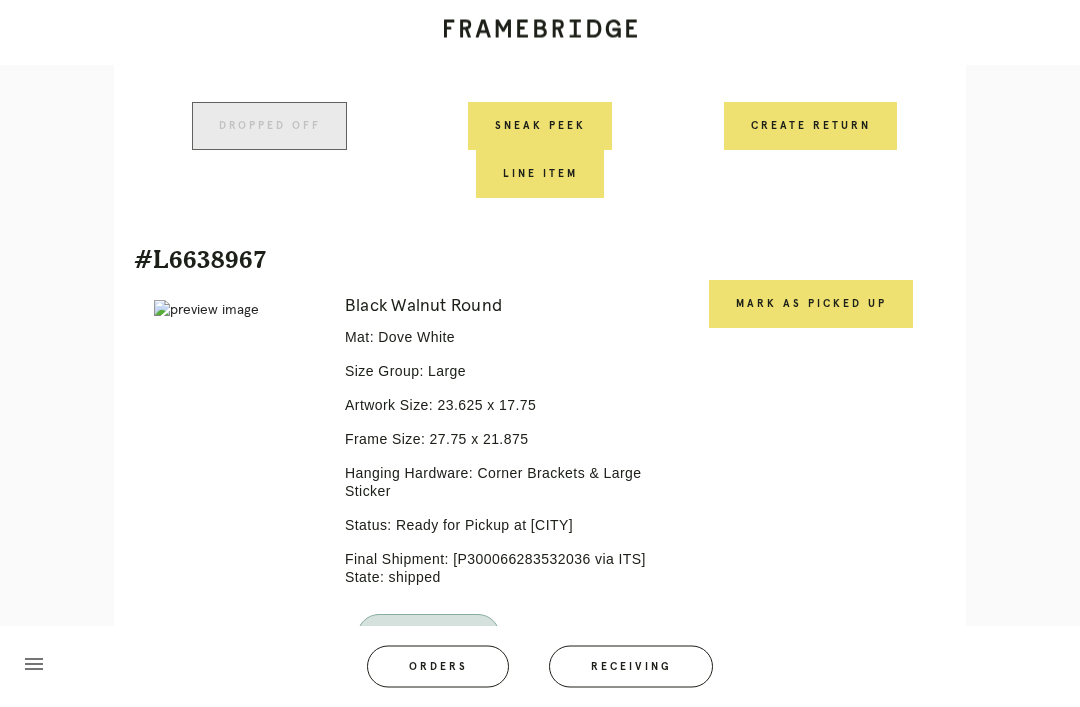 click on "Mark as Picked Up" at bounding box center (811, 305) 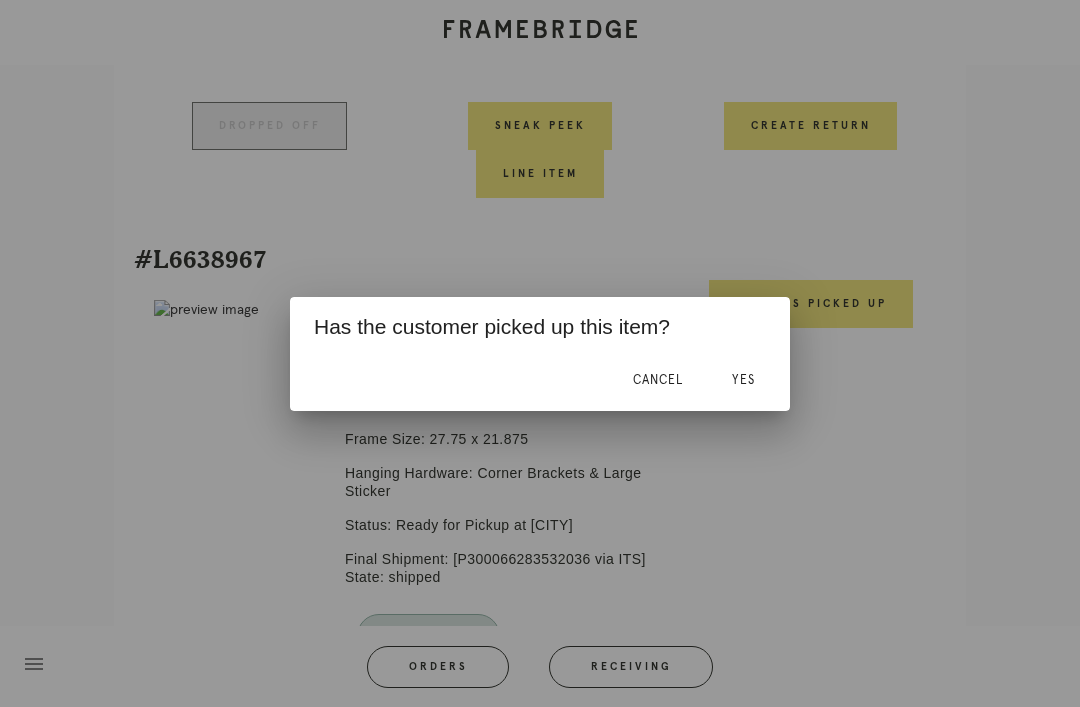 click on "Yes" at bounding box center (743, 380) 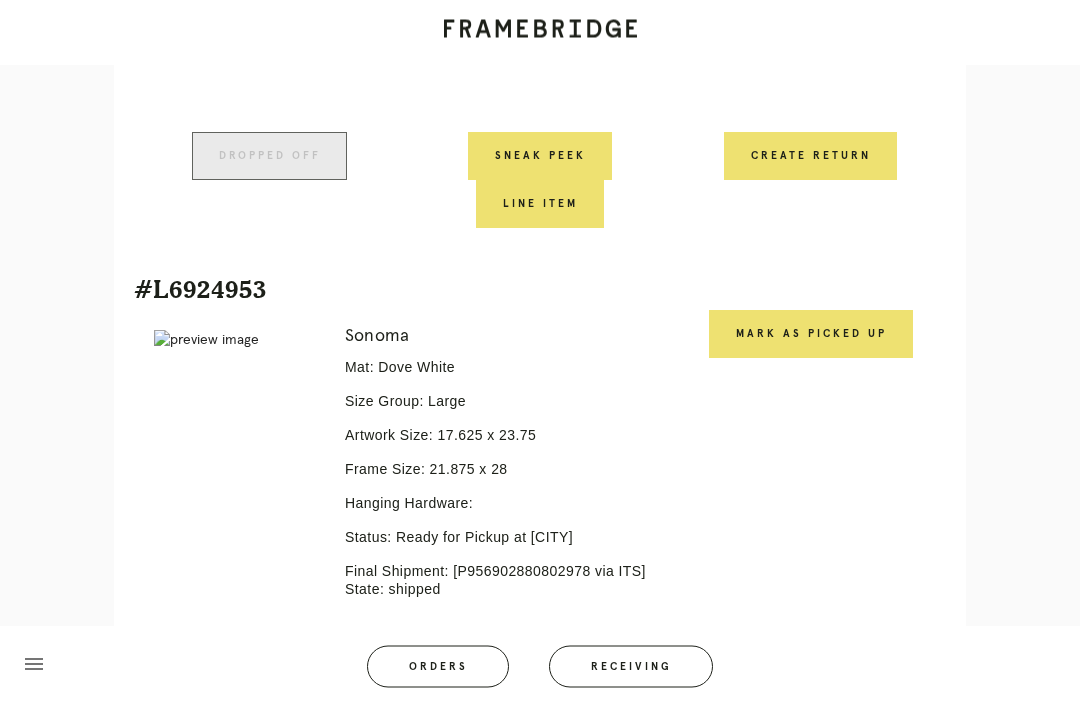scroll, scrollTop: 1379, scrollLeft: 0, axis: vertical 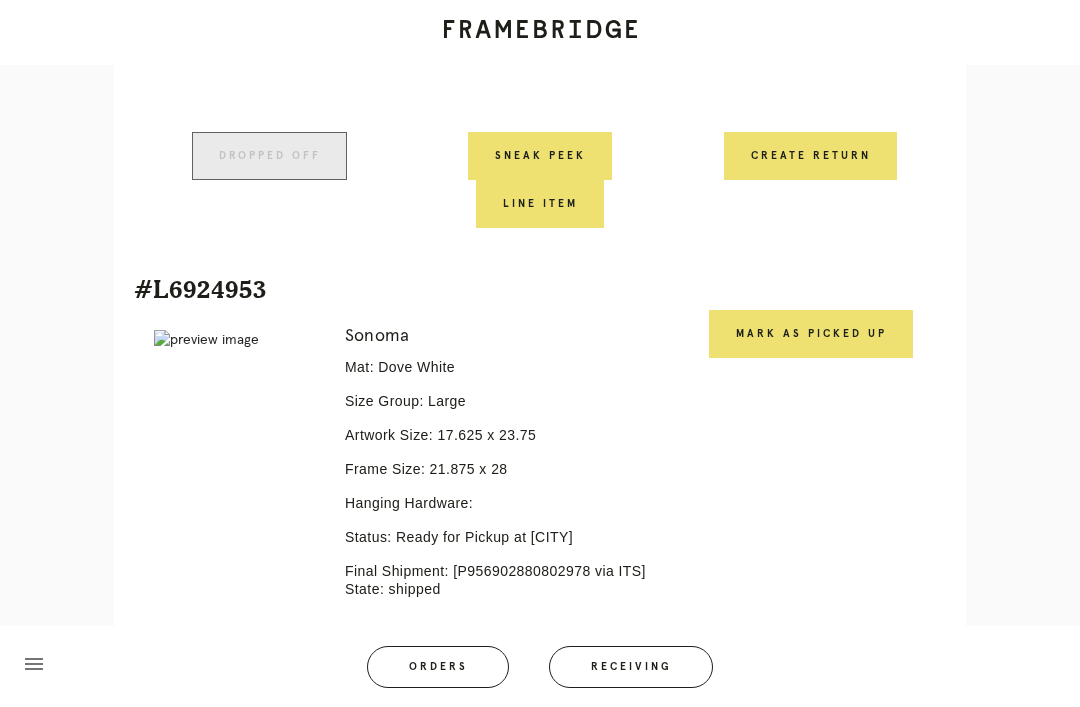 click on "Mark as Picked Up" at bounding box center [811, 334] 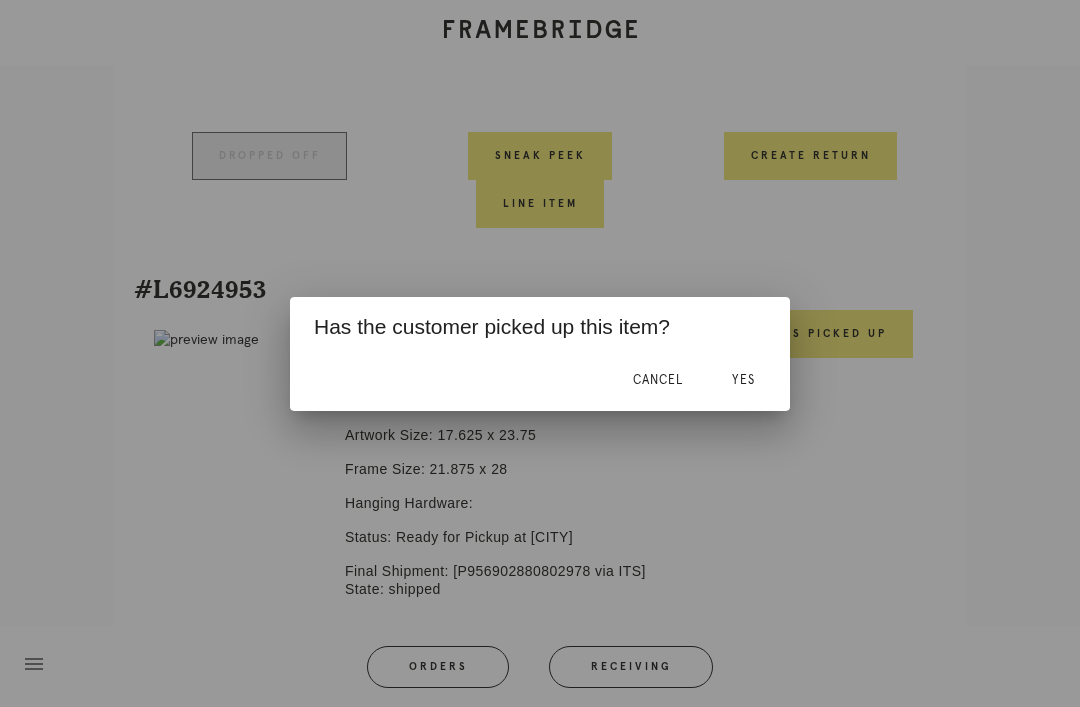 click on "Yes" at bounding box center [743, 381] 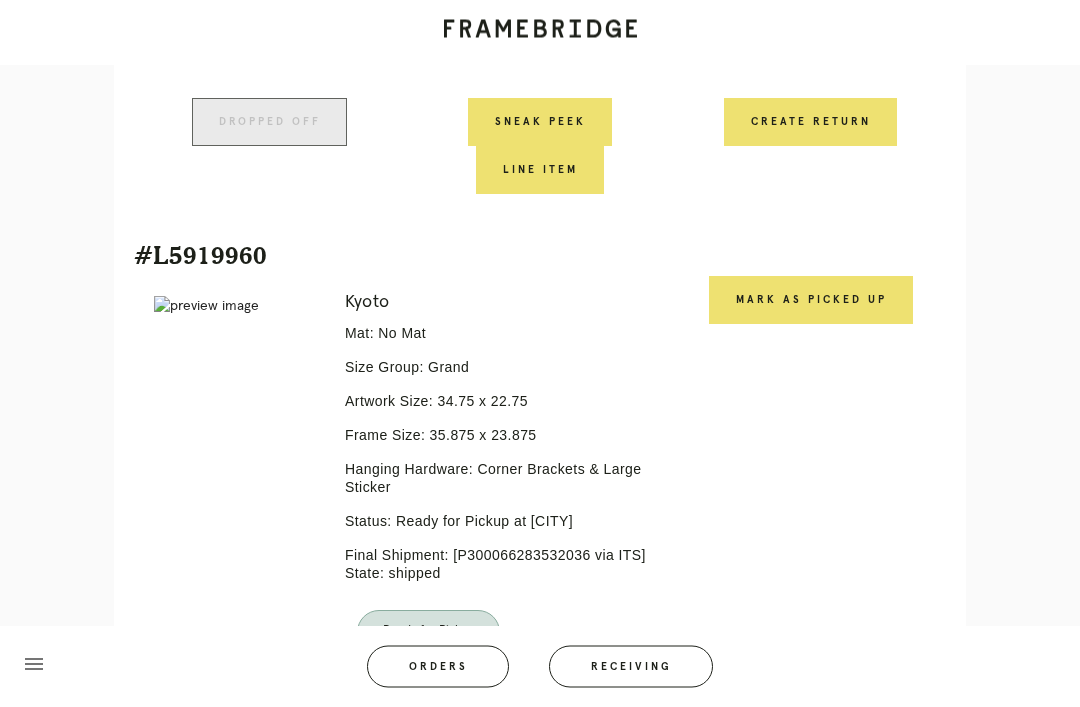 click on "Mark as Picked Up" at bounding box center (811, 301) 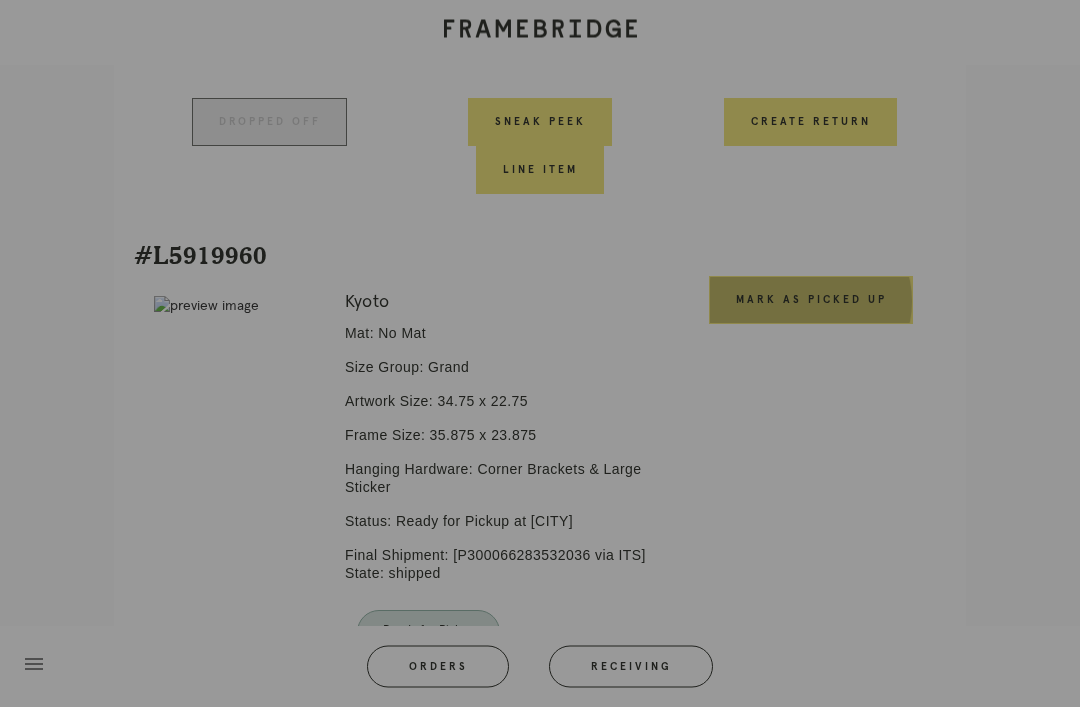 scroll, scrollTop: 1951, scrollLeft: 0, axis: vertical 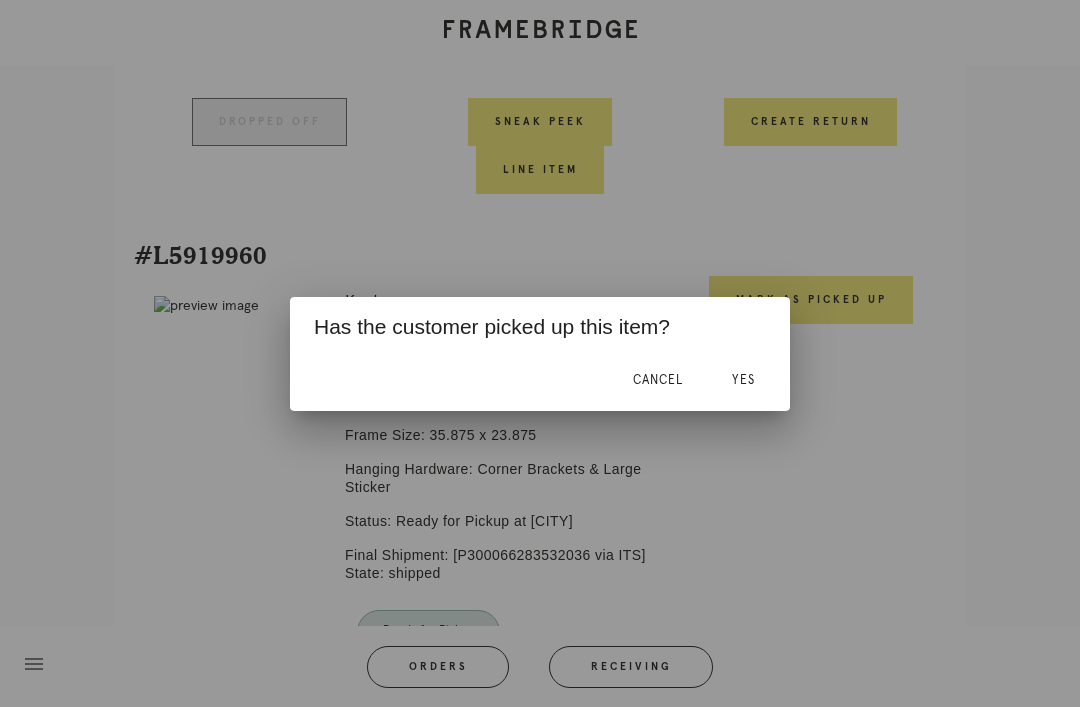 click on "Yes" at bounding box center [743, 381] 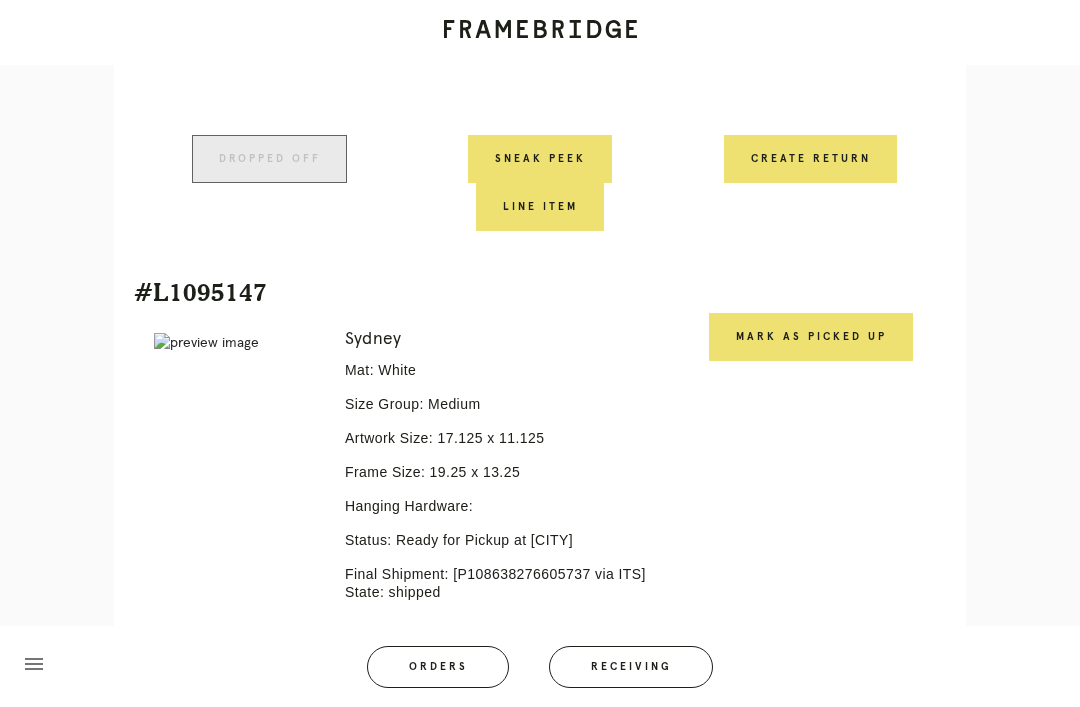 scroll, scrollTop: 2488, scrollLeft: 0, axis: vertical 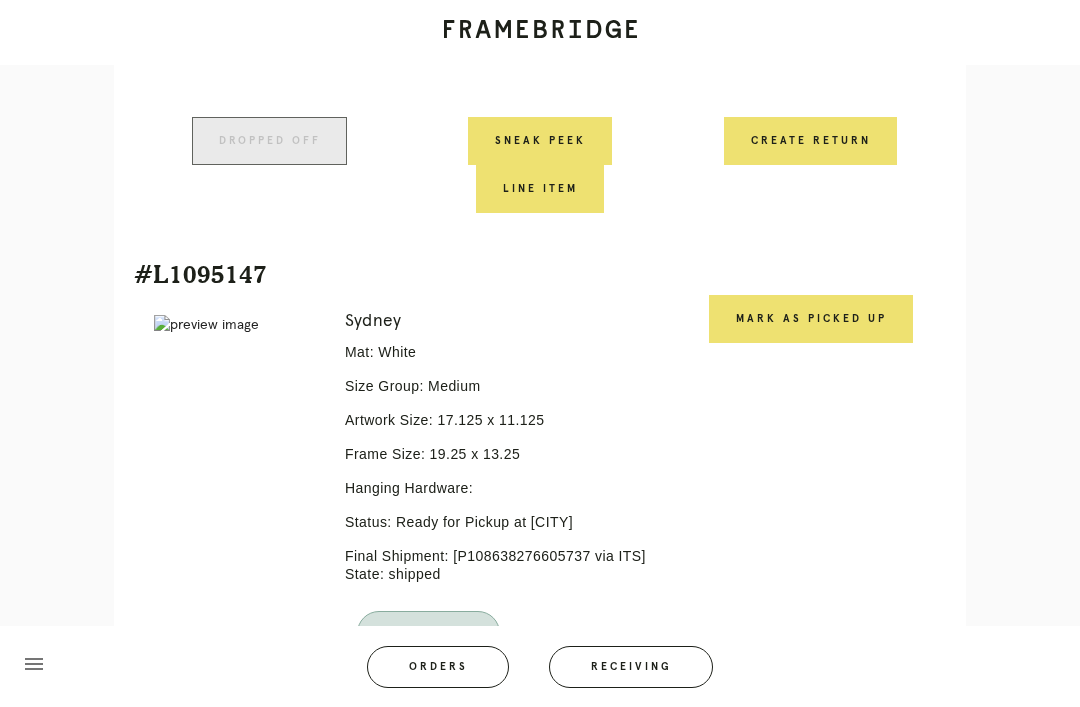 click on "Mark as Picked Up" at bounding box center [811, 319] 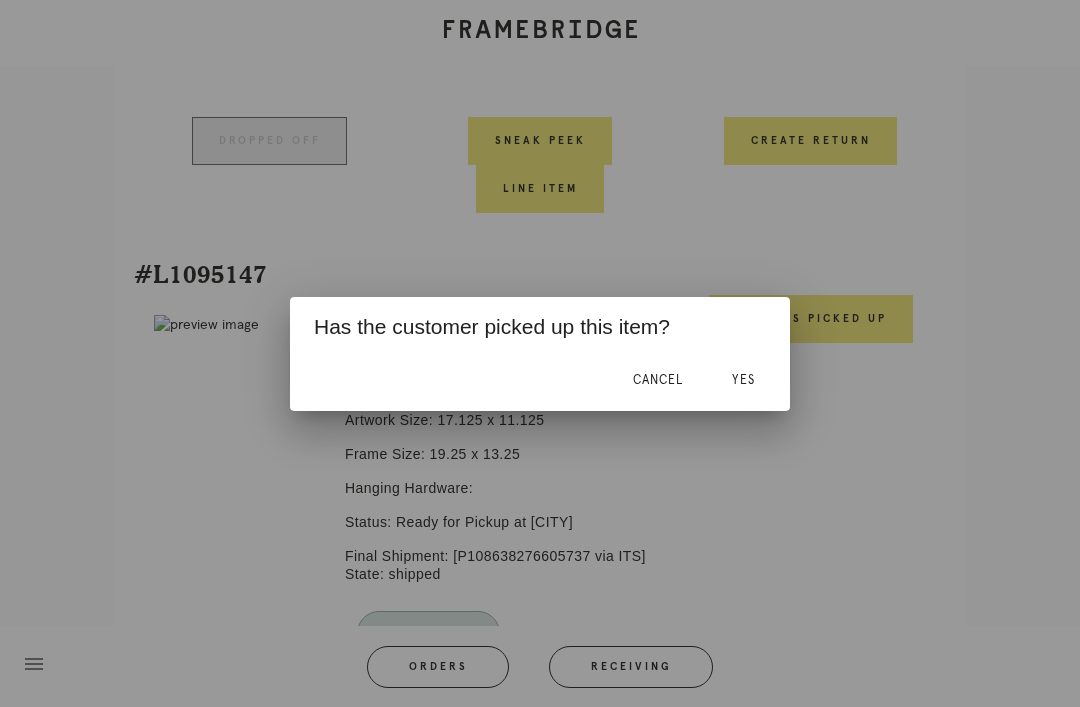 click on "Yes" at bounding box center (743, 380) 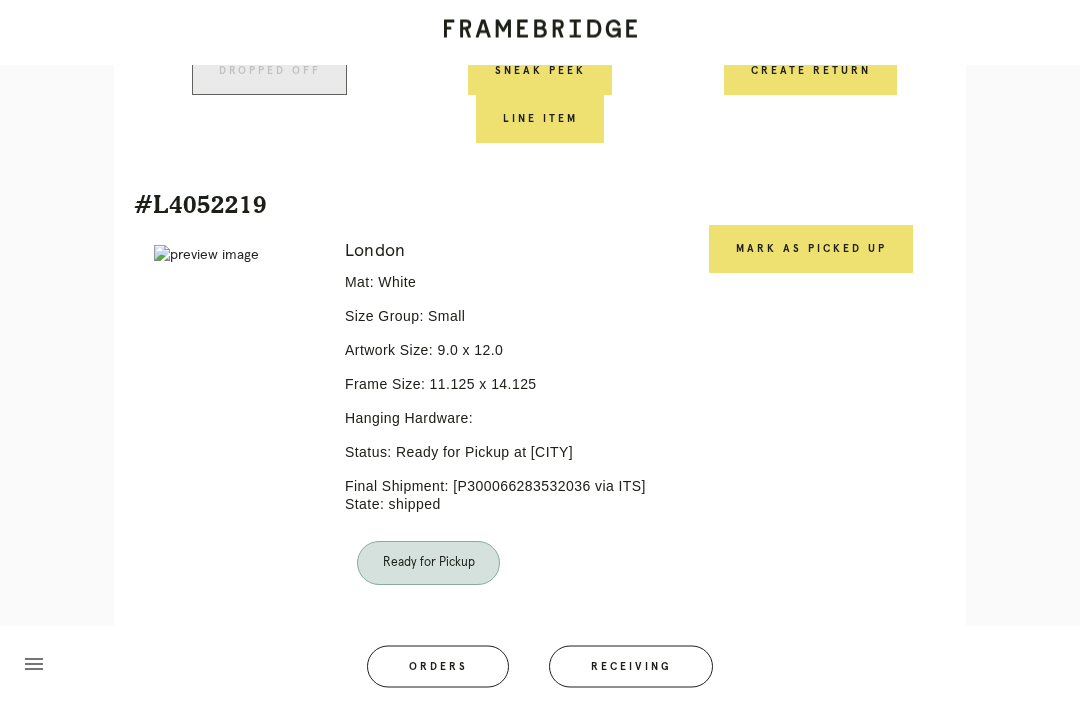 click on "Mark as Picked Up" at bounding box center (811, 250) 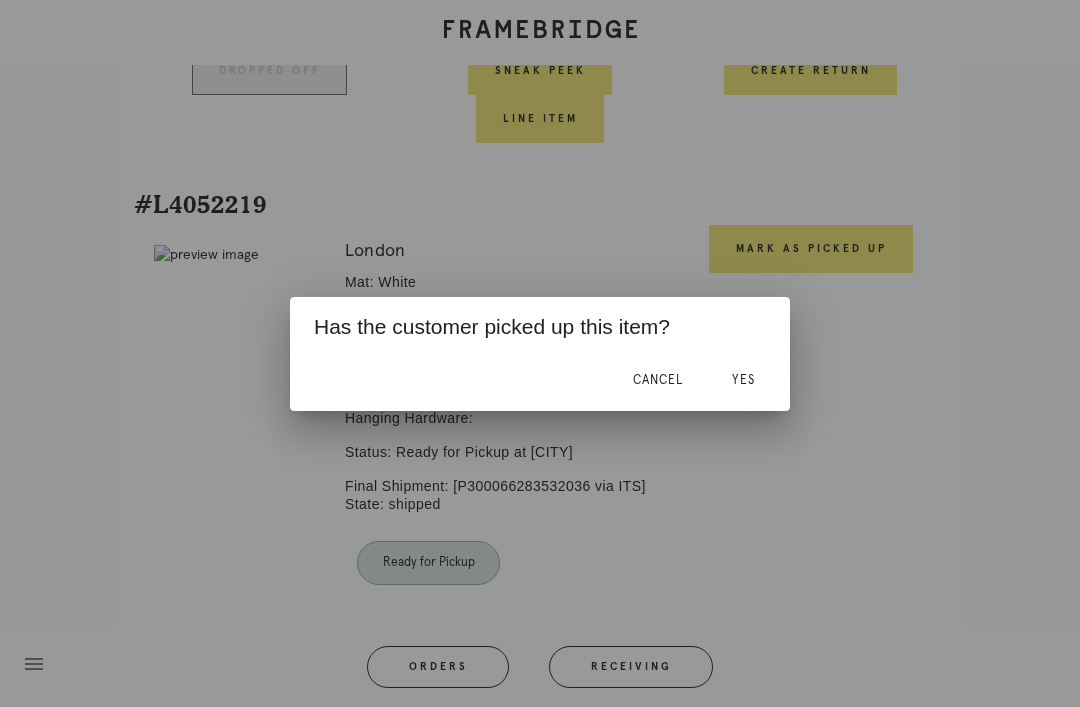 click at bounding box center [540, 353] 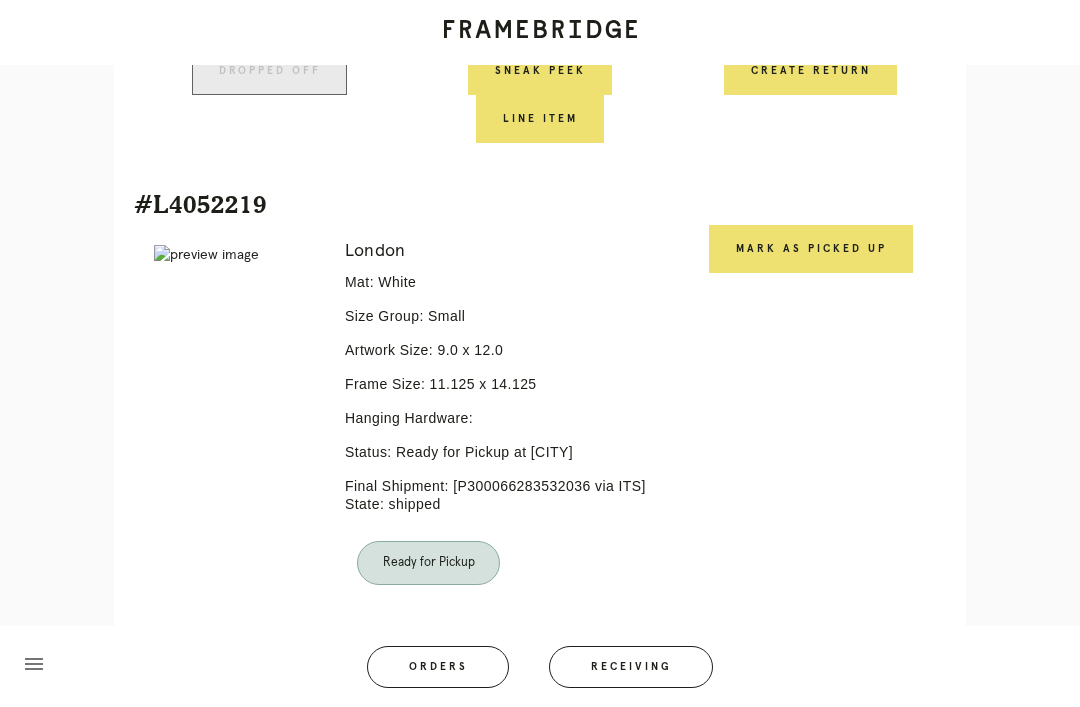 click on "Yes" at bounding box center [641, 367] 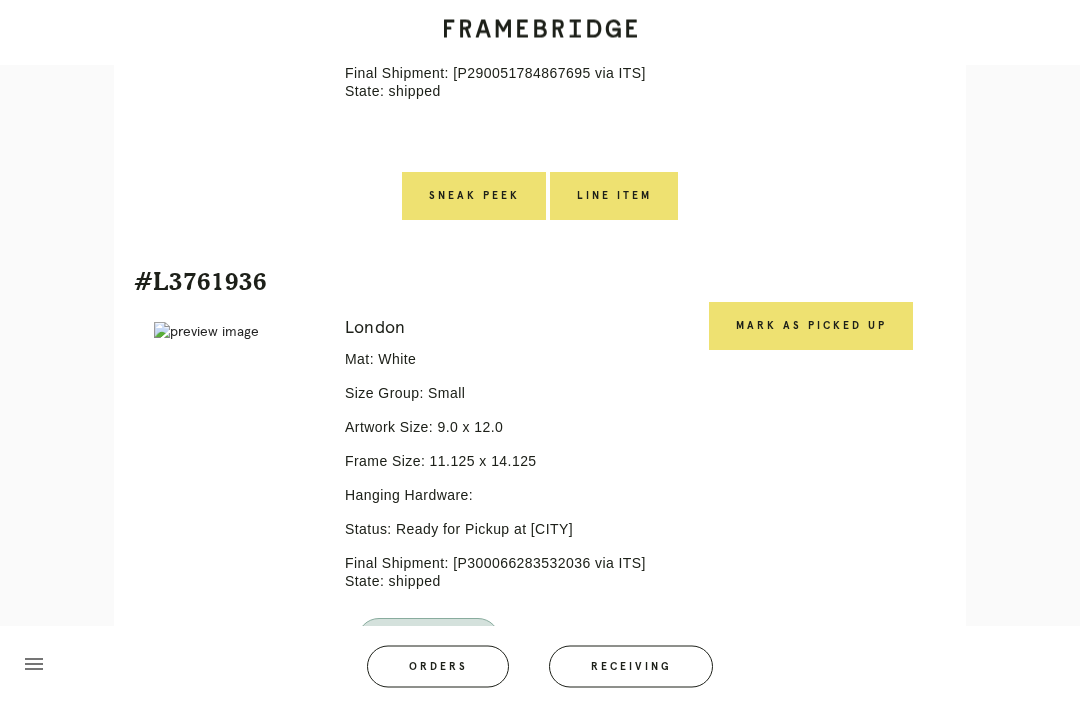scroll, scrollTop: 4047, scrollLeft: 0, axis: vertical 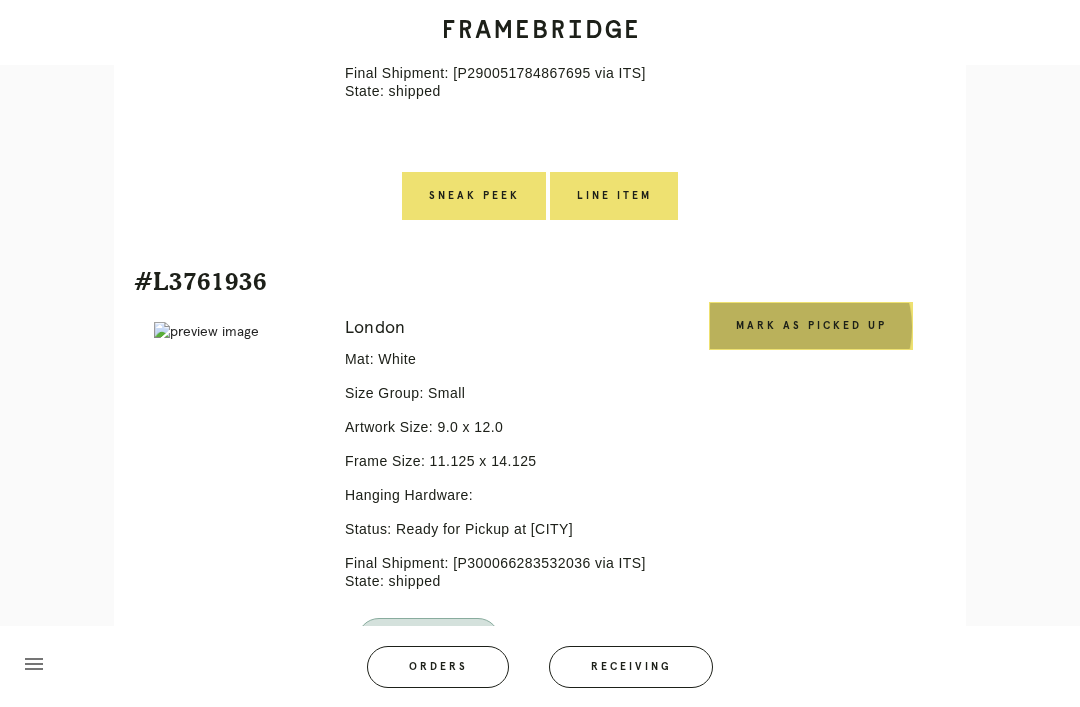 click on "Mark as Picked Up" at bounding box center [811, 326] 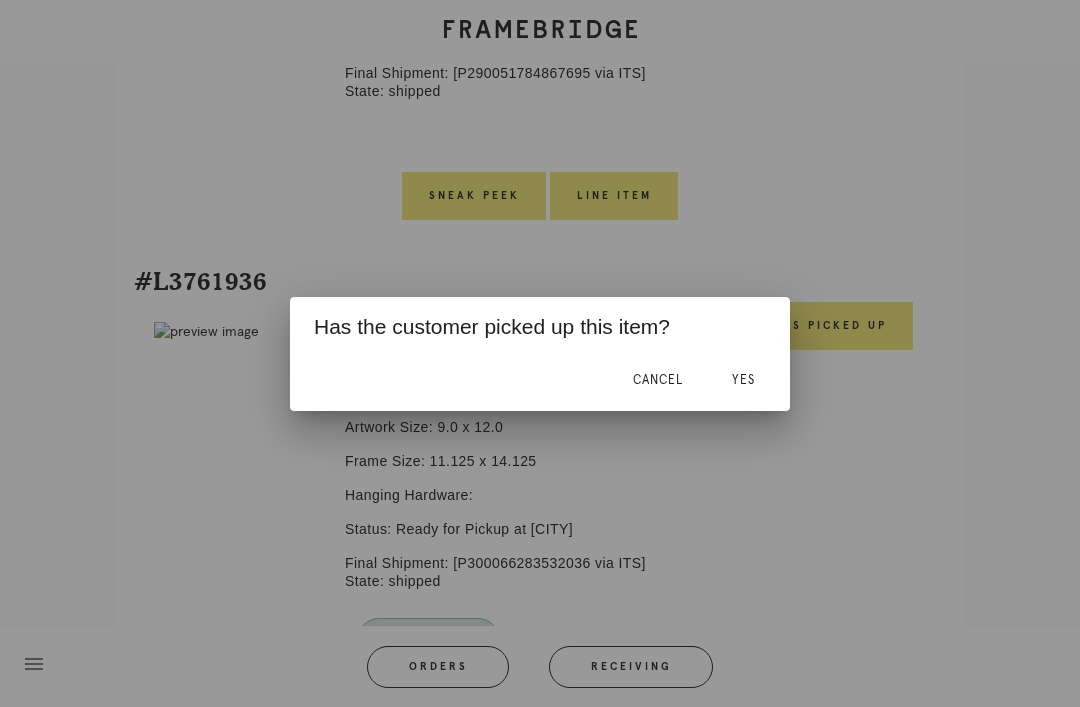 click on "Yes" at bounding box center [743, 381] 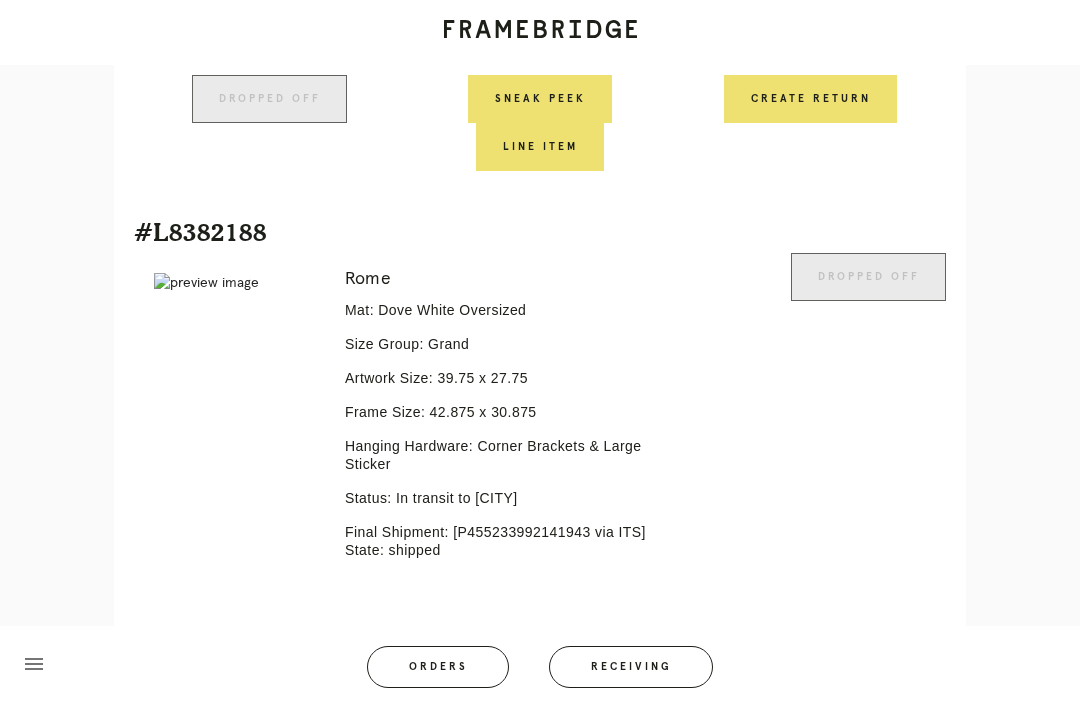 scroll, scrollTop: 4718, scrollLeft: 0, axis: vertical 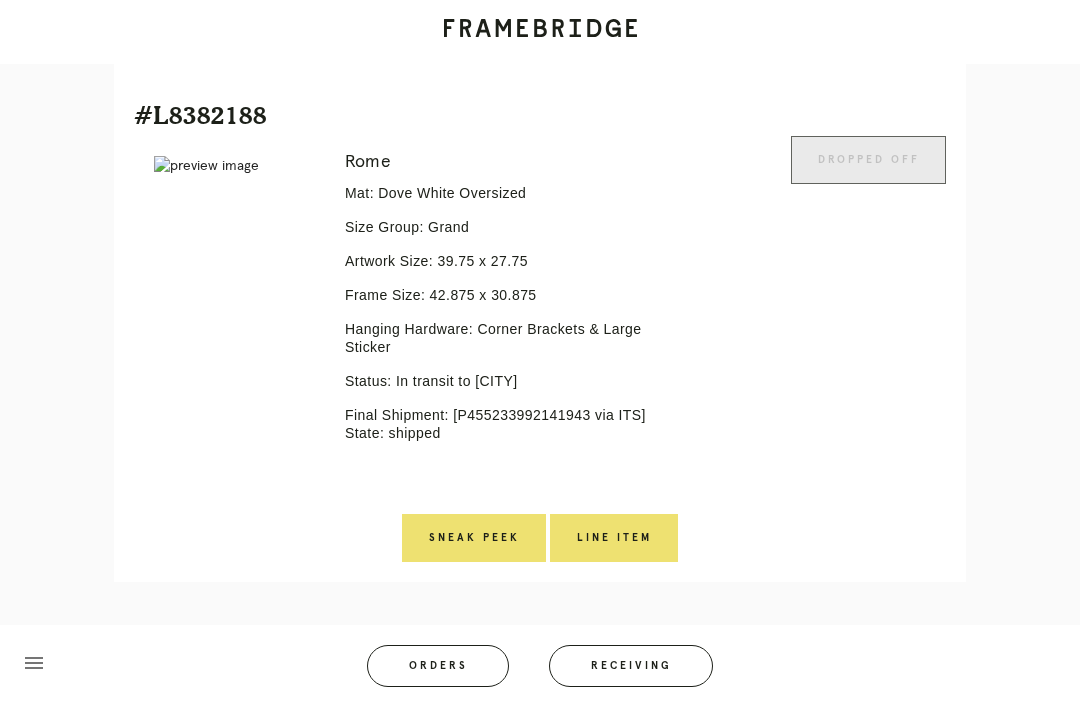 click on "Receiving" at bounding box center (631, 667) 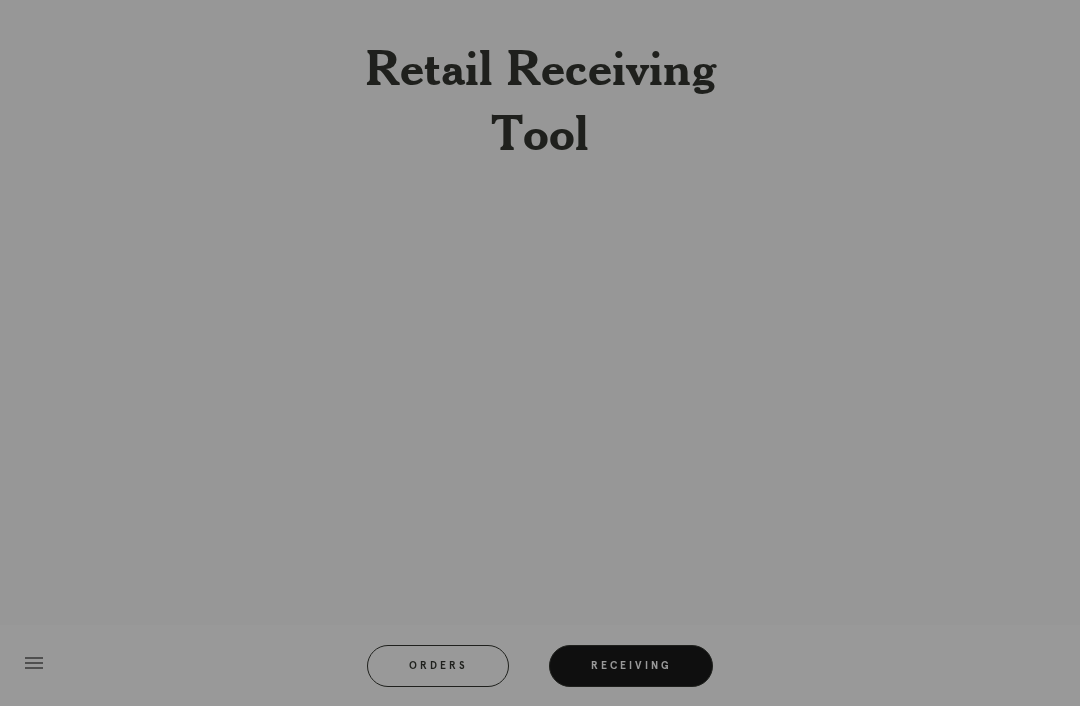 scroll, scrollTop: 64, scrollLeft: 0, axis: vertical 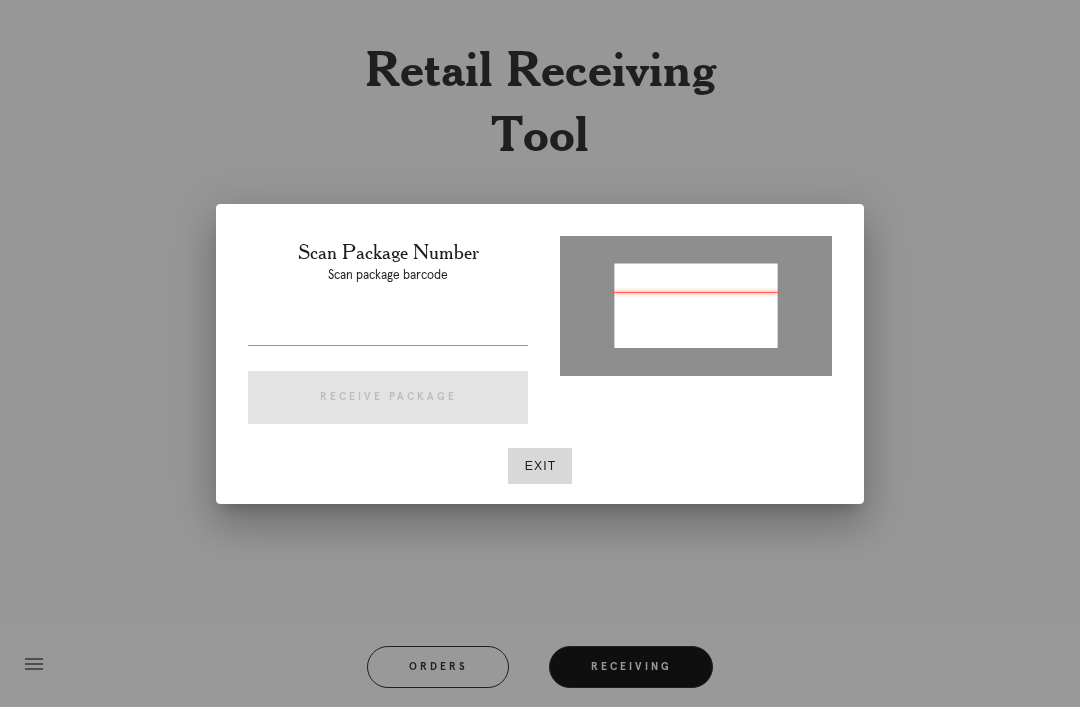 type on "P331064807342816" 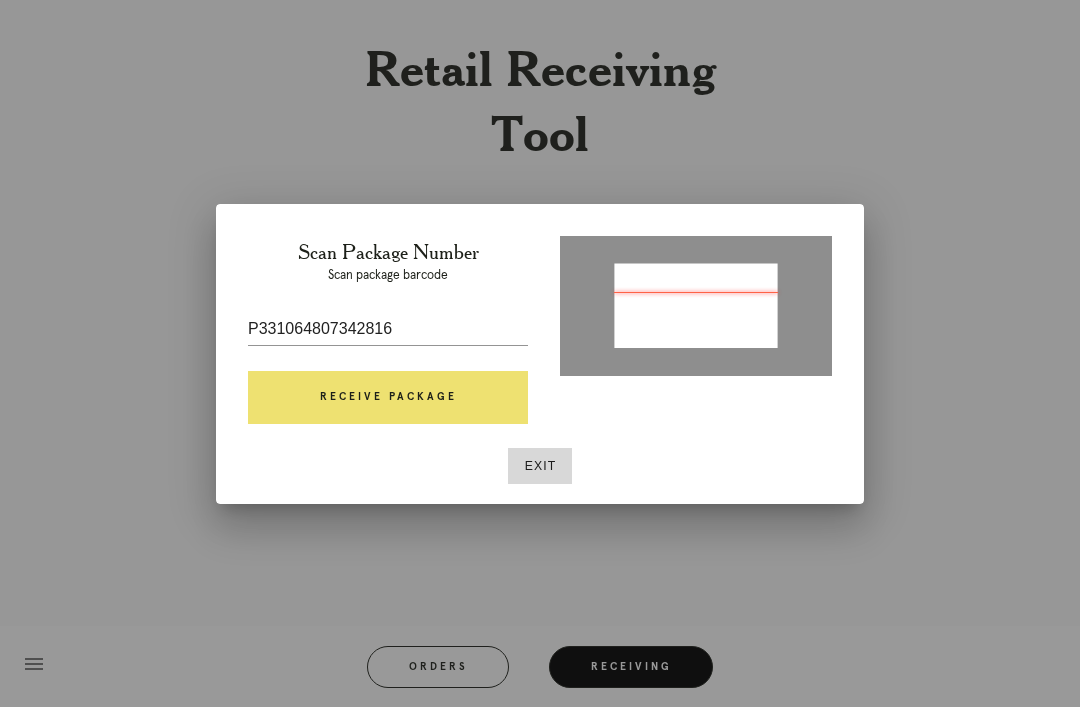 click on "Receive Package" at bounding box center (388, 398) 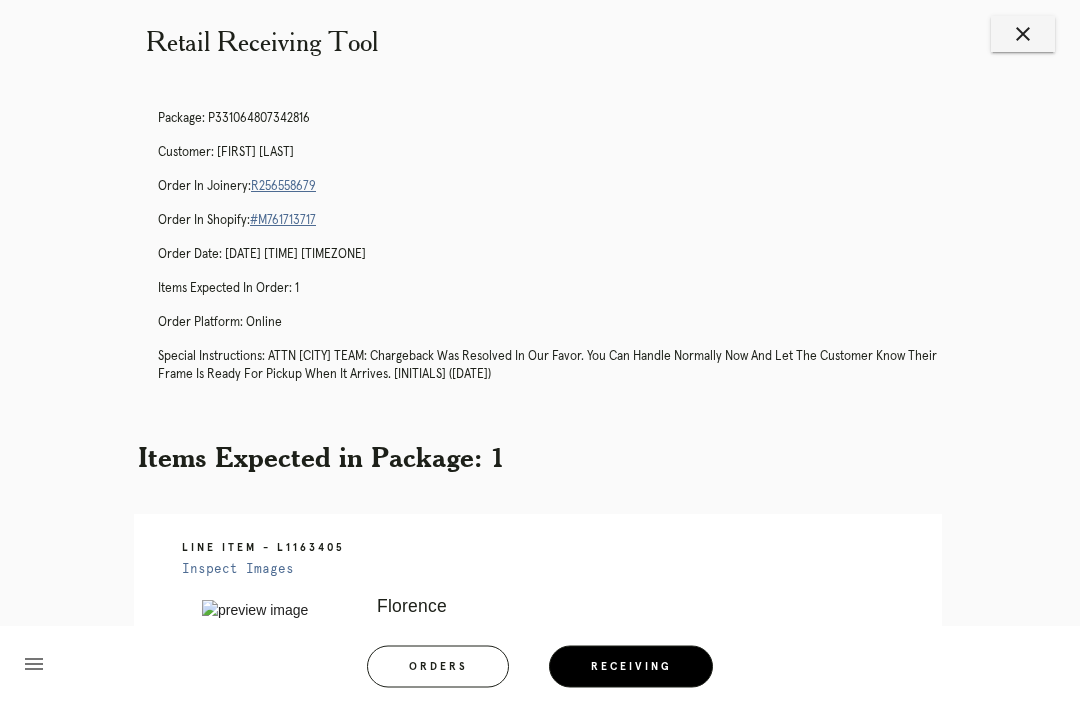 scroll, scrollTop: 23, scrollLeft: 0, axis: vertical 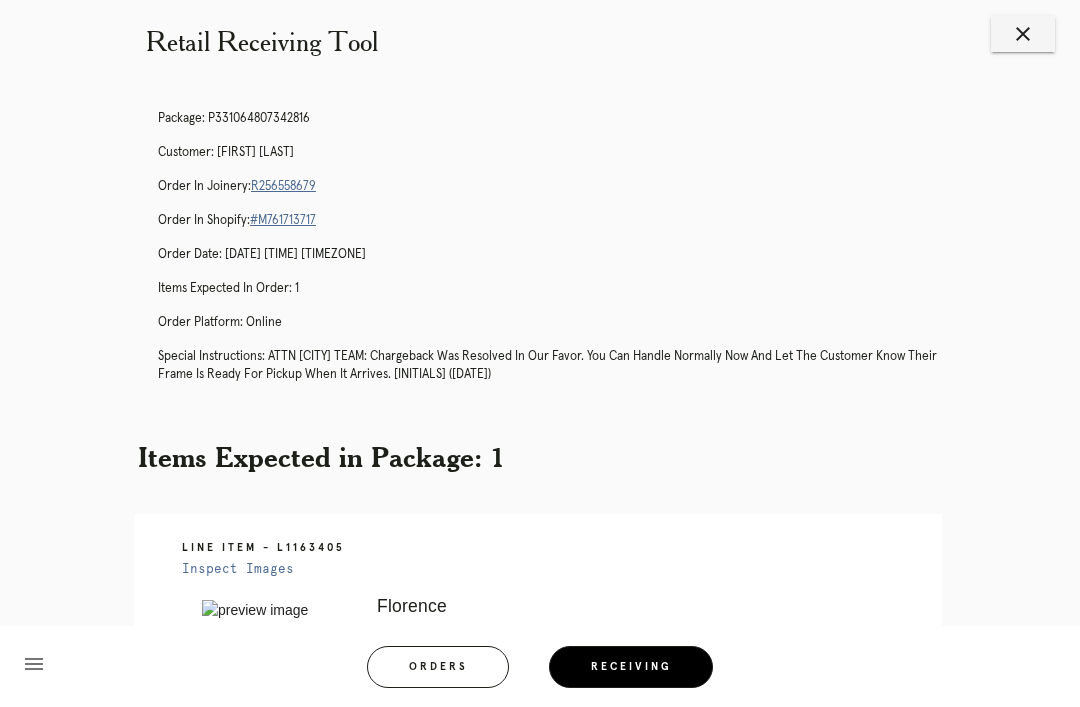 click on "R256558679" at bounding box center [283, 186] 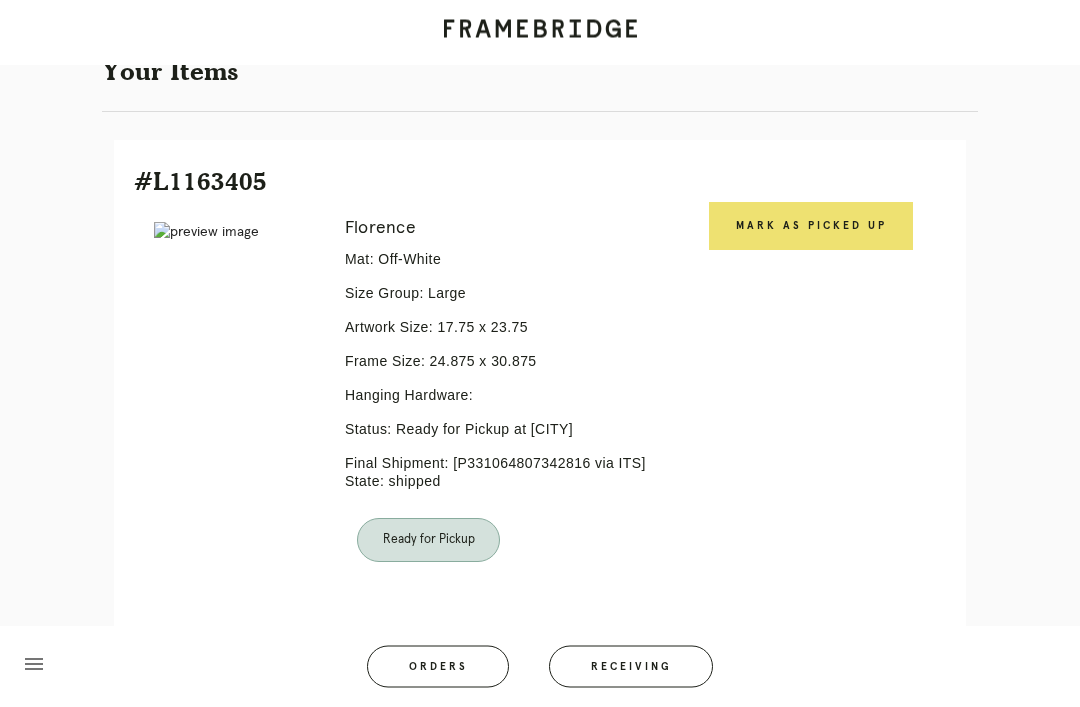 scroll, scrollTop: 469, scrollLeft: 0, axis: vertical 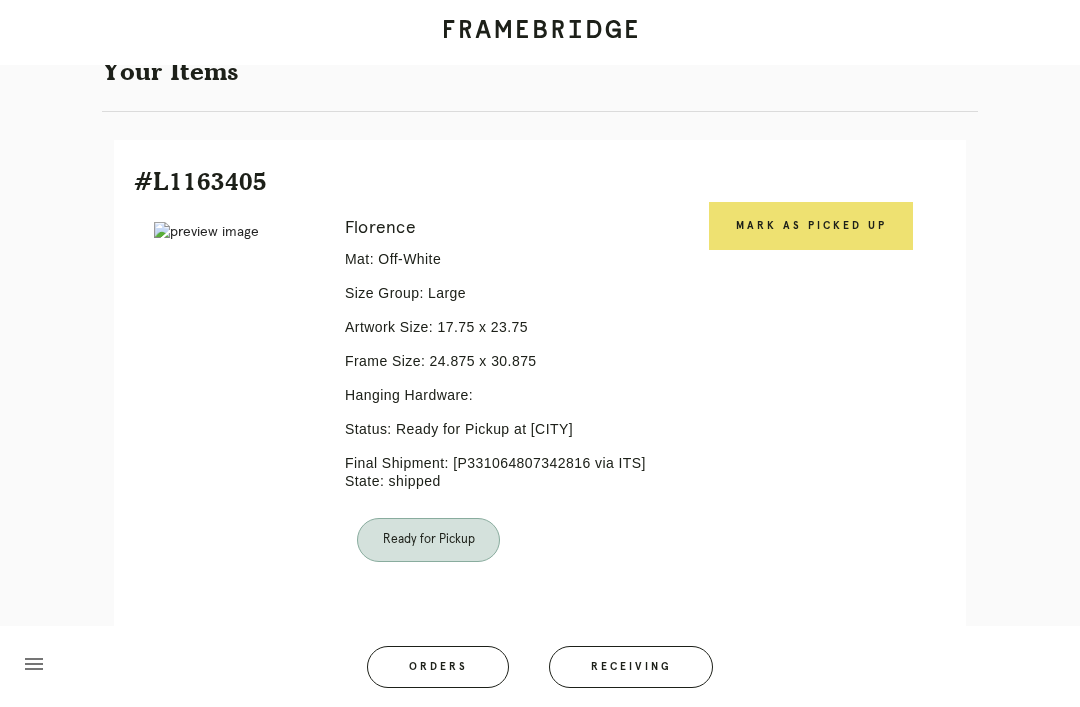 click on "Mark as Picked Up" at bounding box center [811, 226] 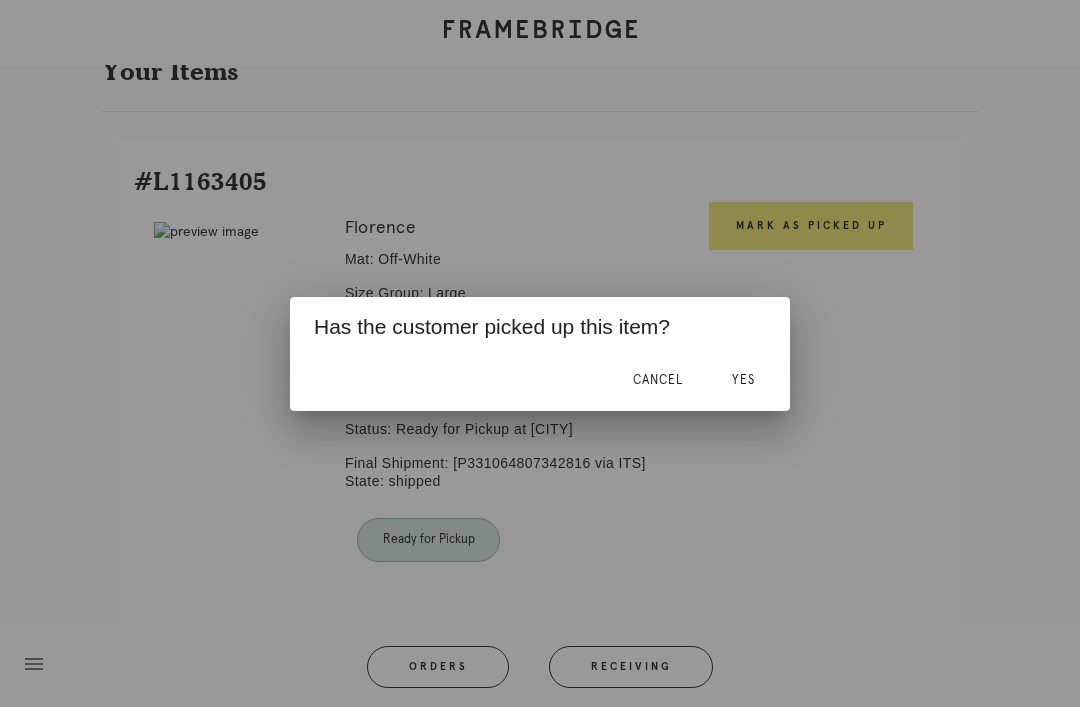 click on "Yes" at bounding box center (743, 380) 